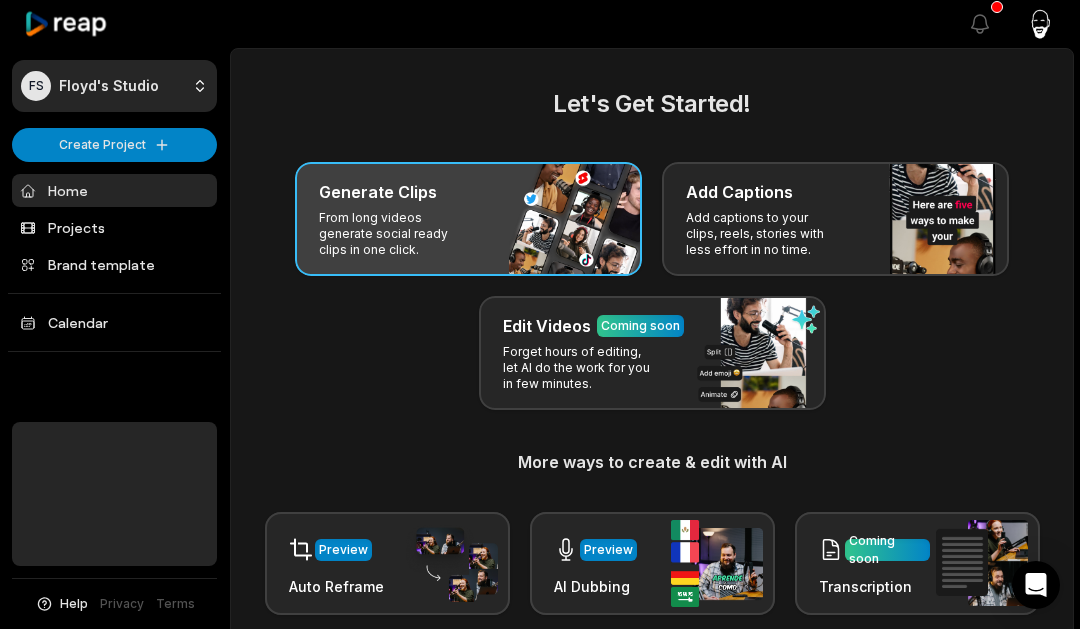 scroll, scrollTop: 0, scrollLeft: 0, axis: both 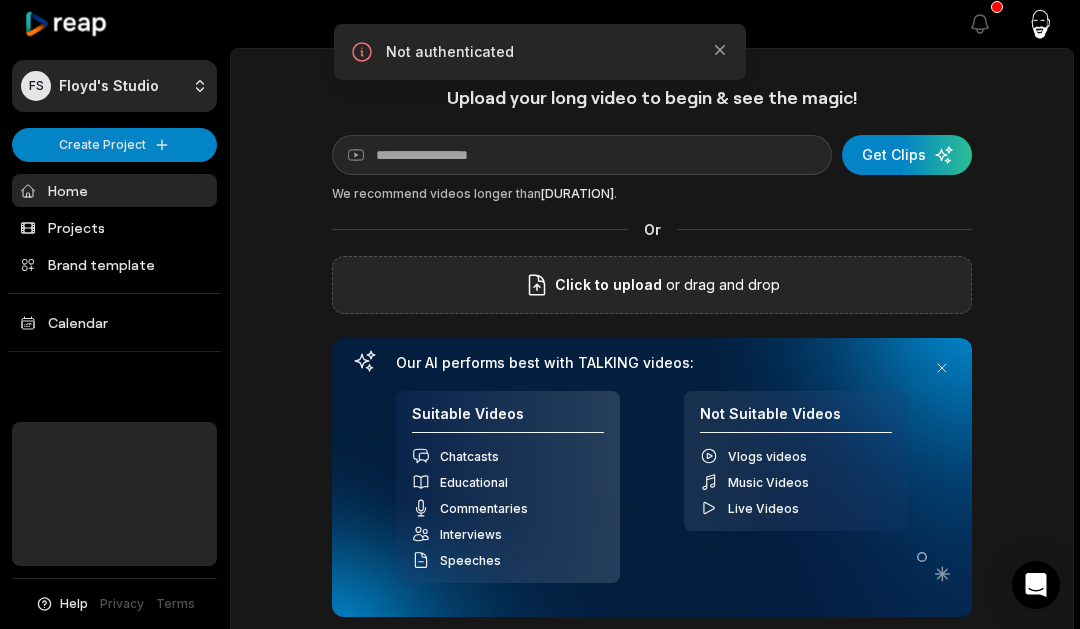 click on "or drag and drop" at bounding box center (721, 285) 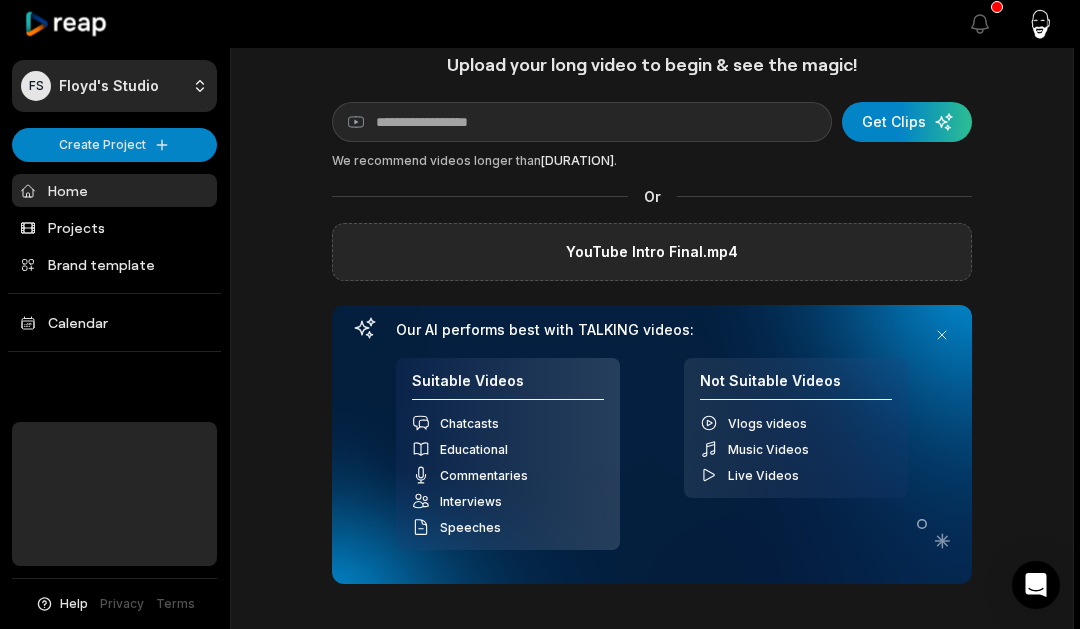 scroll, scrollTop: 0, scrollLeft: 0, axis: both 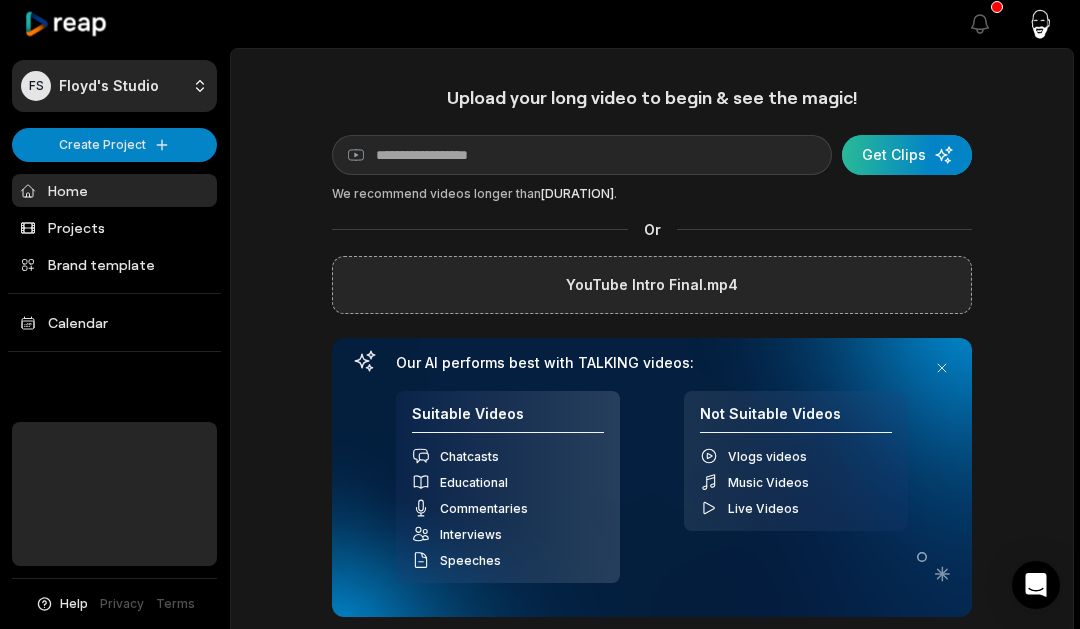 click at bounding box center (907, 155) 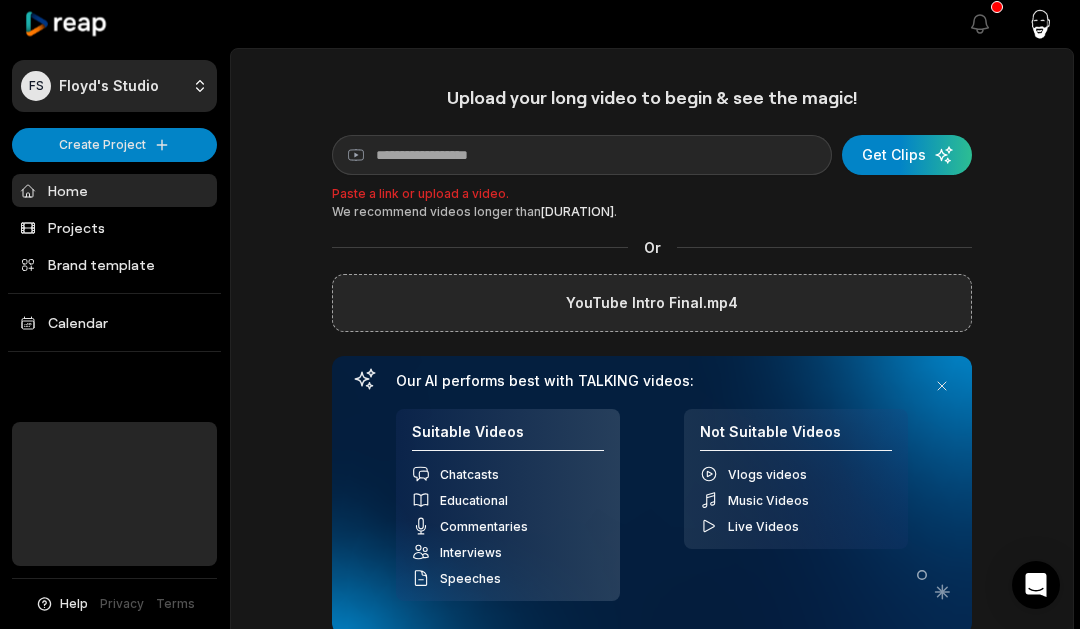 drag, startPoint x: 819, startPoint y: 236, endPoint x: 808, endPoint y: 246, distance: 14.866069 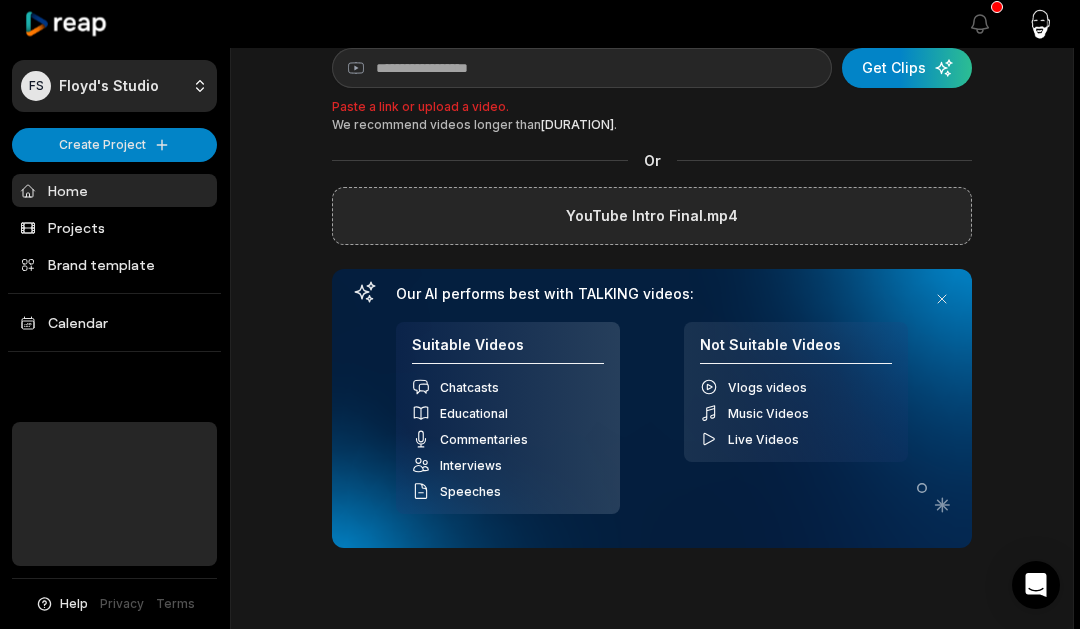 scroll, scrollTop: 83, scrollLeft: 0, axis: vertical 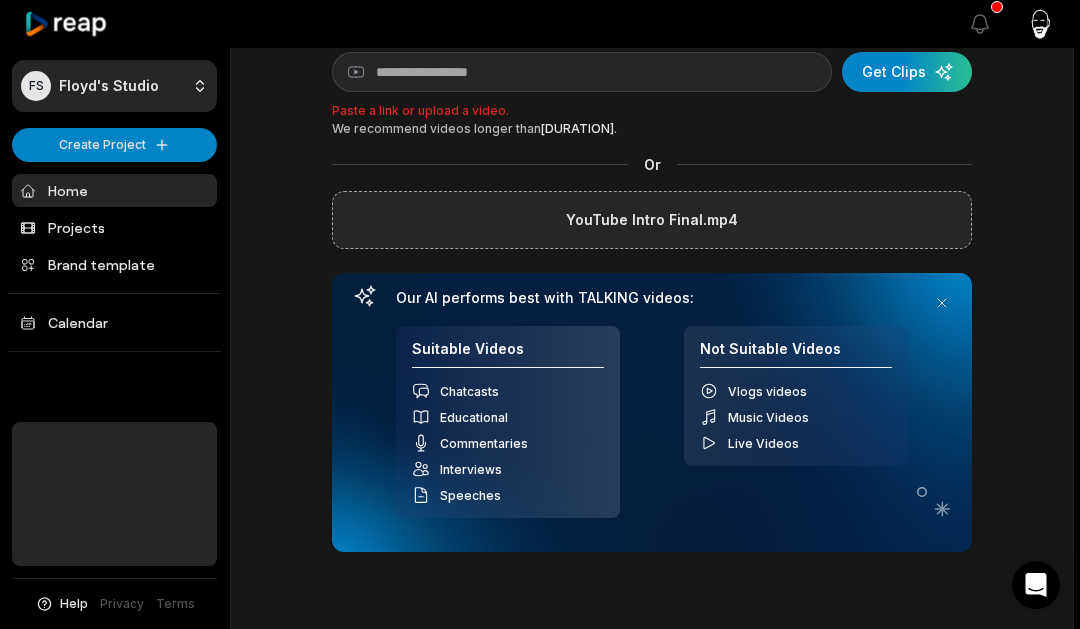 click on "YouTube Intro Final.mp4" at bounding box center [652, 220] 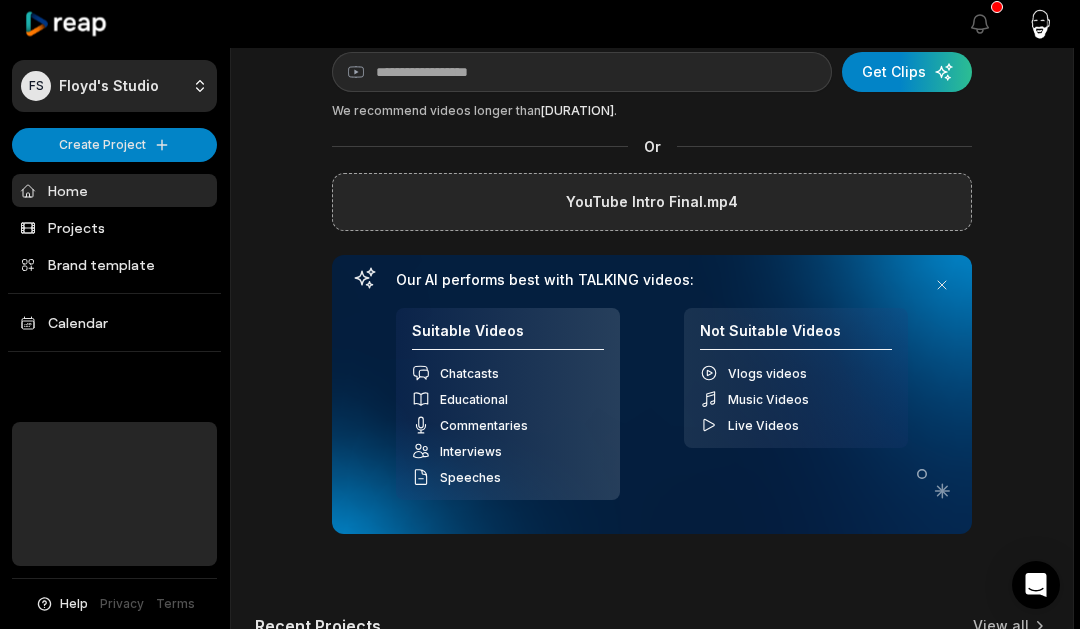 scroll, scrollTop: 0, scrollLeft: 0, axis: both 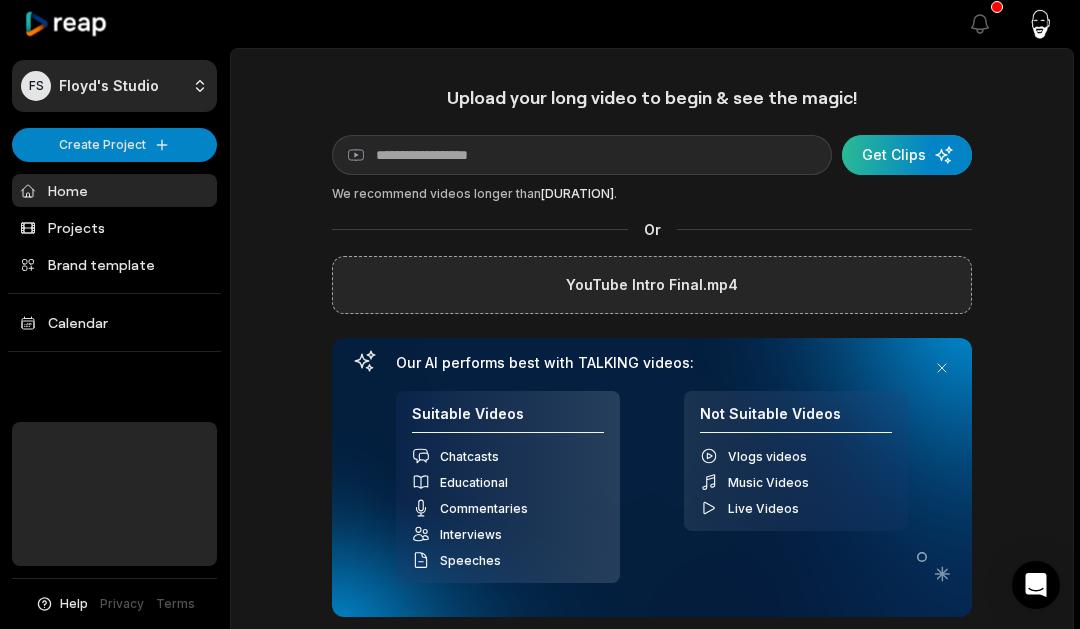 click at bounding box center (907, 155) 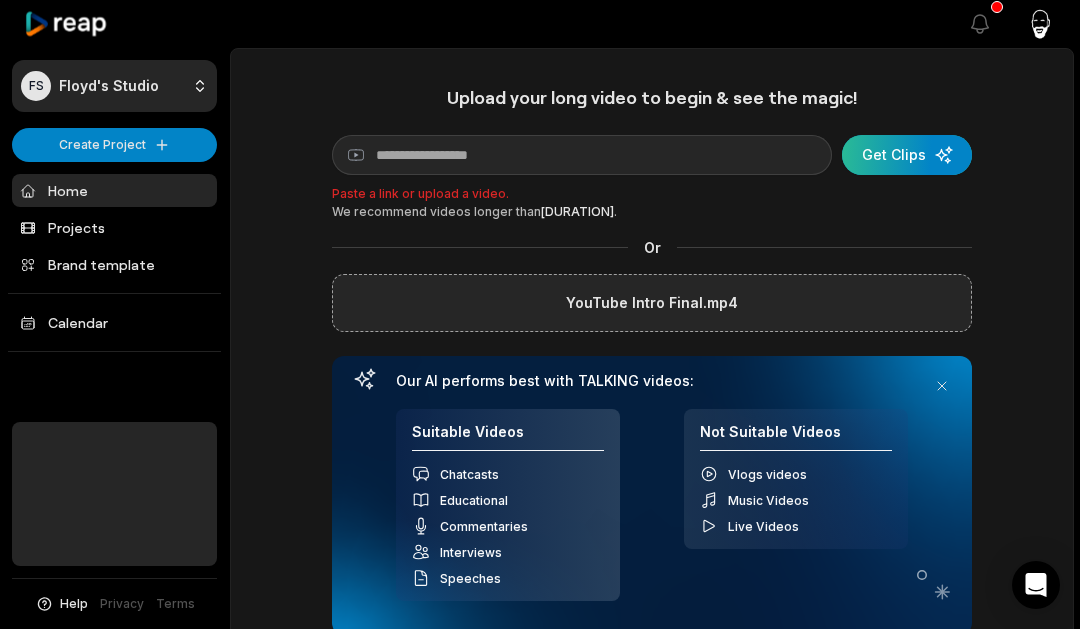 click at bounding box center [907, 155] 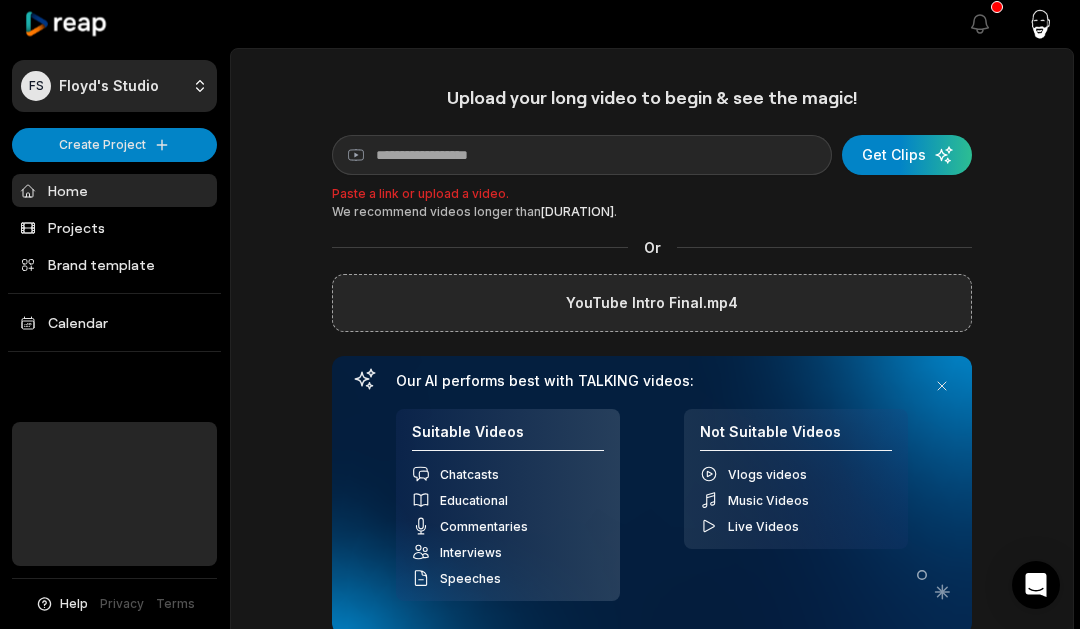 click on "Paste a link or upload a video." at bounding box center [652, 194] 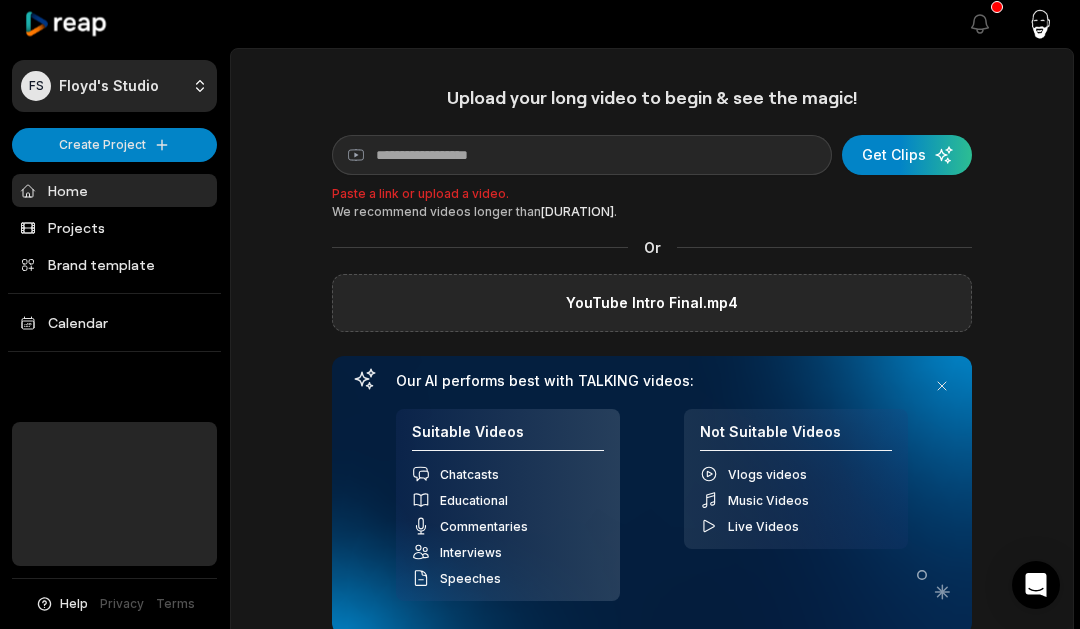 click on "YouTube Intro Final.mp4" at bounding box center (652, 303) 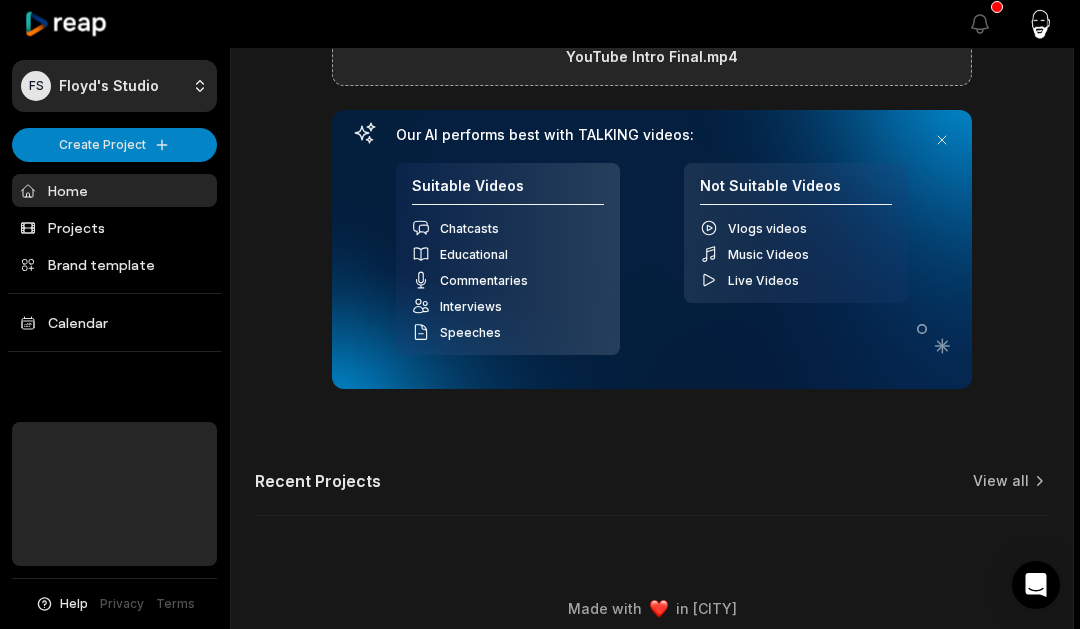 scroll, scrollTop: 261, scrollLeft: 0, axis: vertical 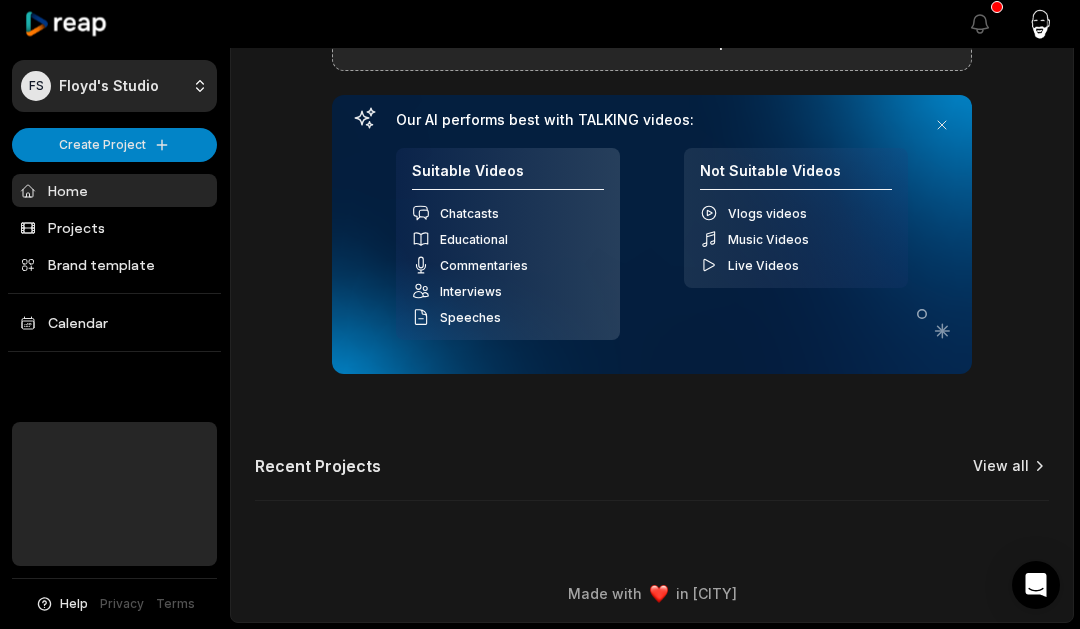 click on "View all" at bounding box center (1001, 466) 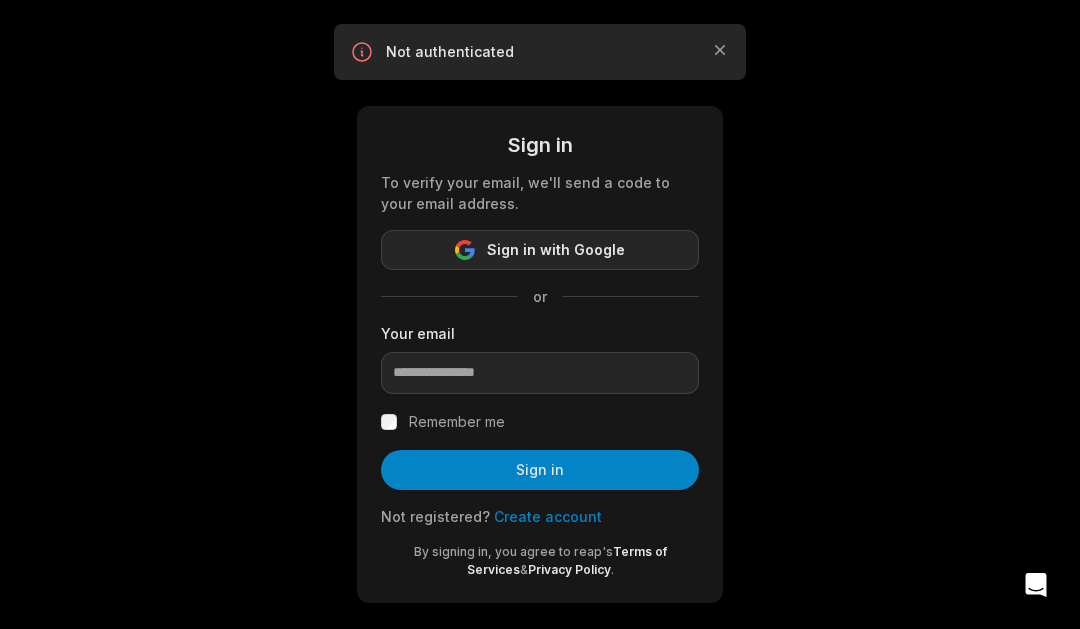 click on "Sign in with Google" at bounding box center [556, 250] 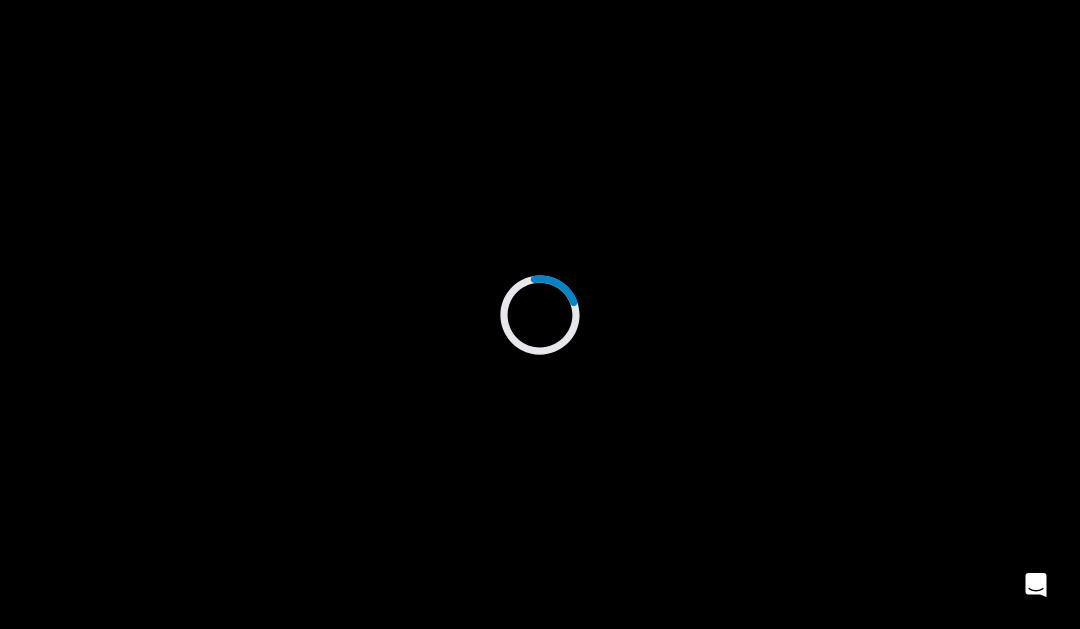 scroll, scrollTop: 0, scrollLeft: 0, axis: both 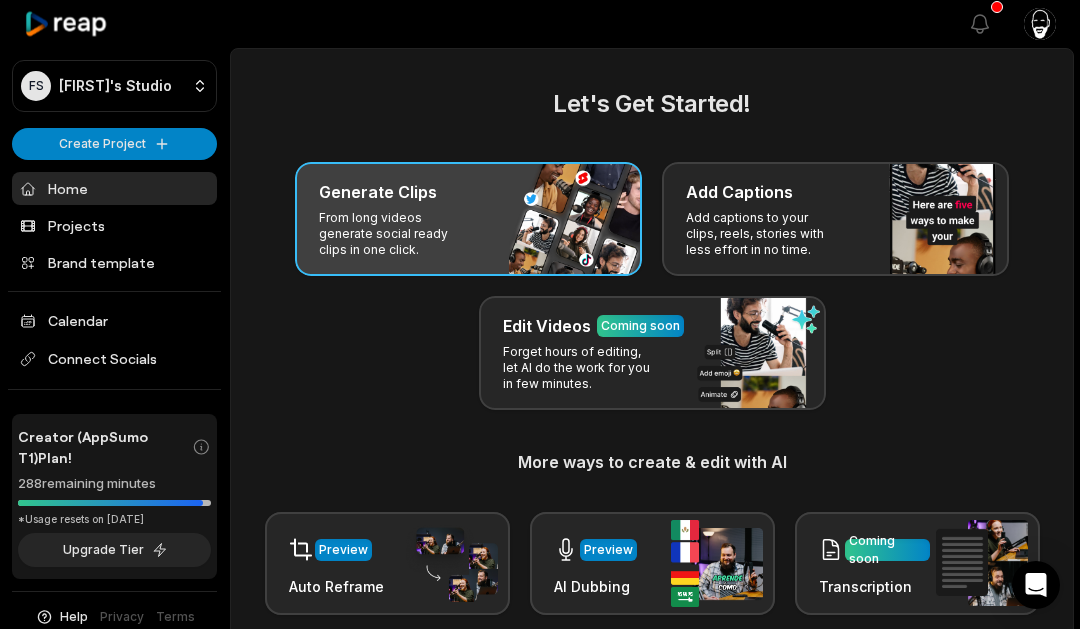 click on "From long videos generate social ready clips in one click." at bounding box center (396, 234) 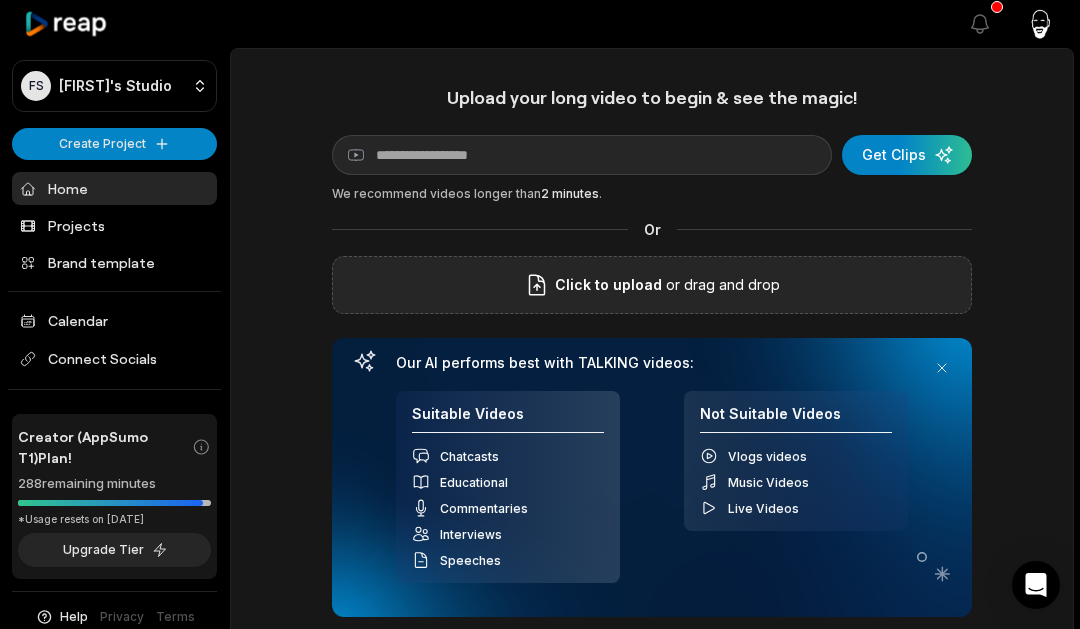 click on "Click to upload or drag and drop" at bounding box center [652, 285] 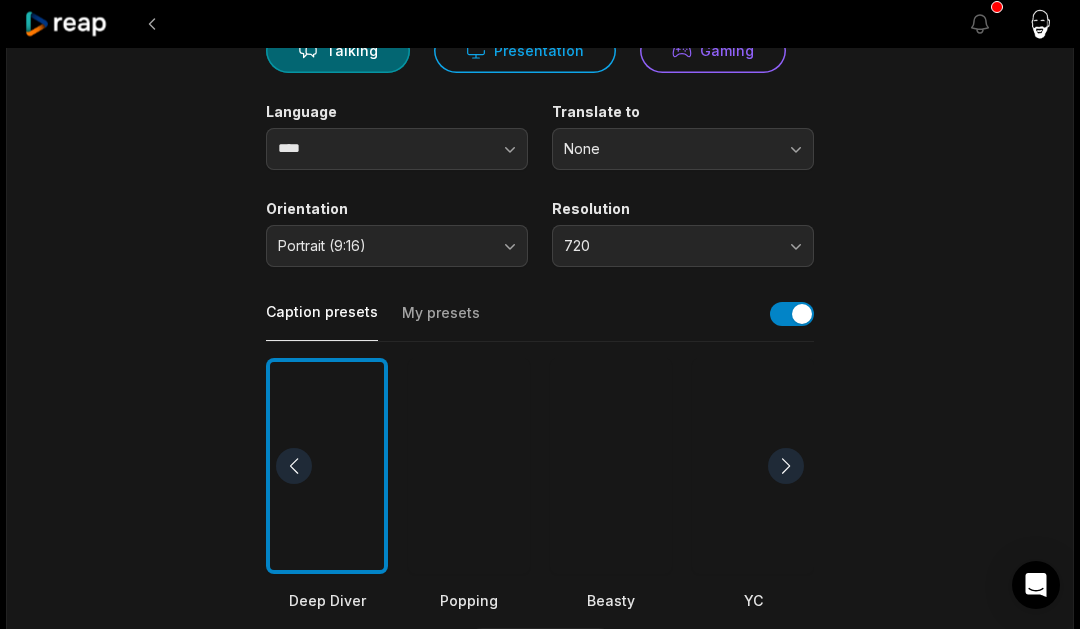 scroll, scrollTop: 230, scrollLeft: 0, axis: vertical 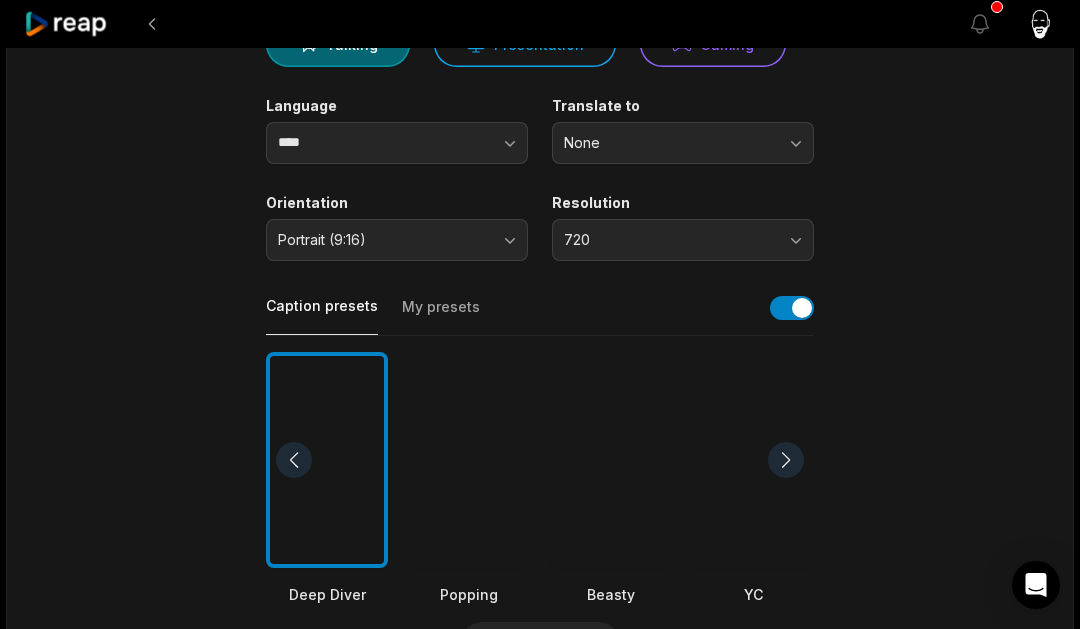 click at bounding box center (611, 460) 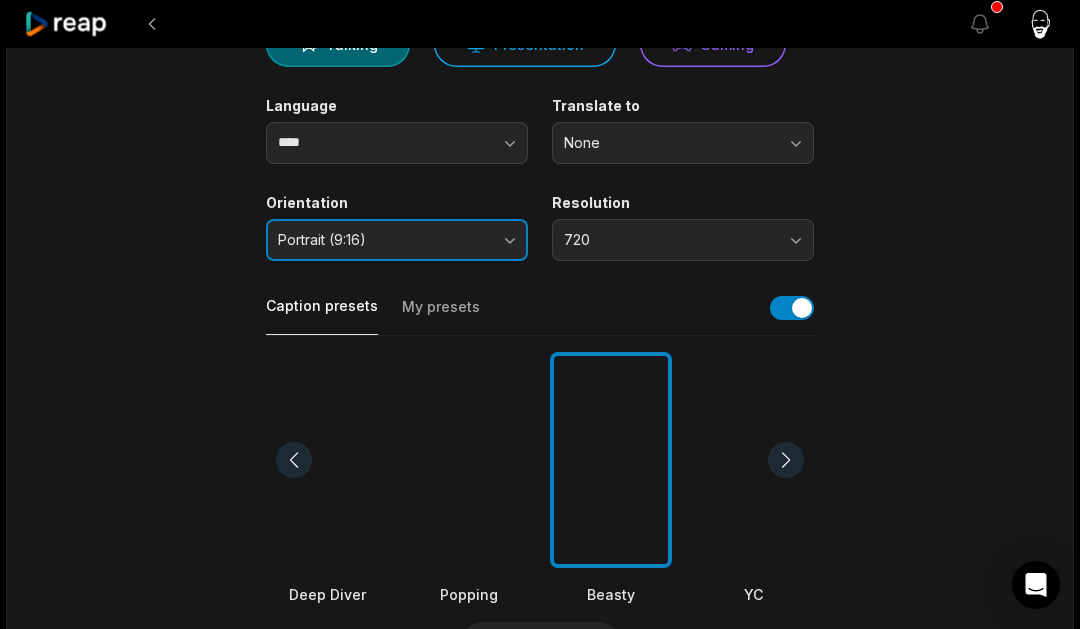 click on "Portrait (9:16)" at bounding box center [397, 240] 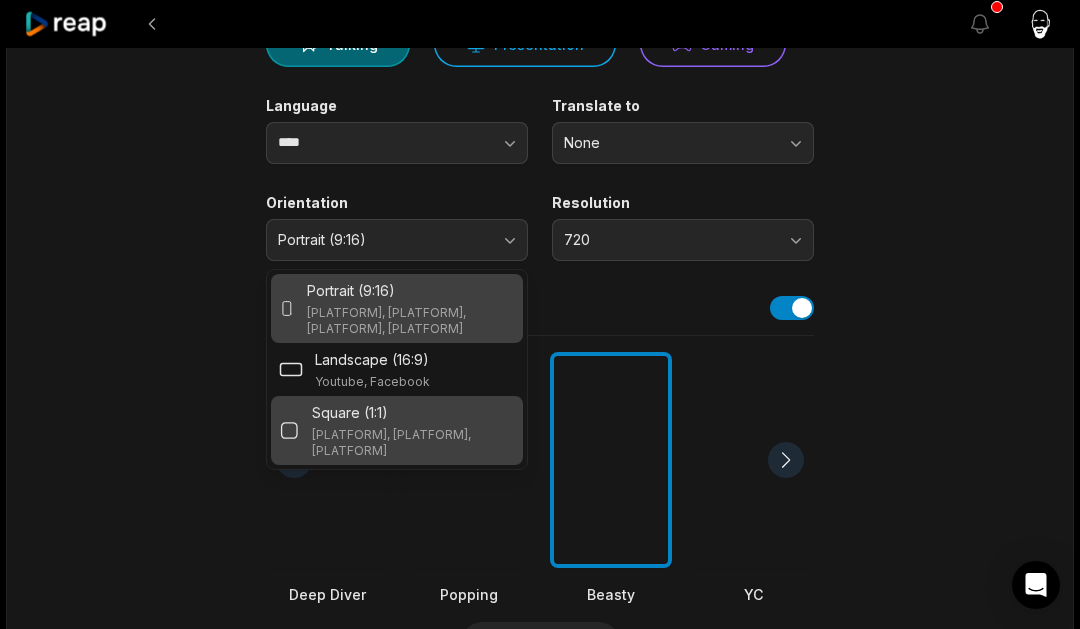 click on "Square (1:1)" at bounding box center [413, 412] 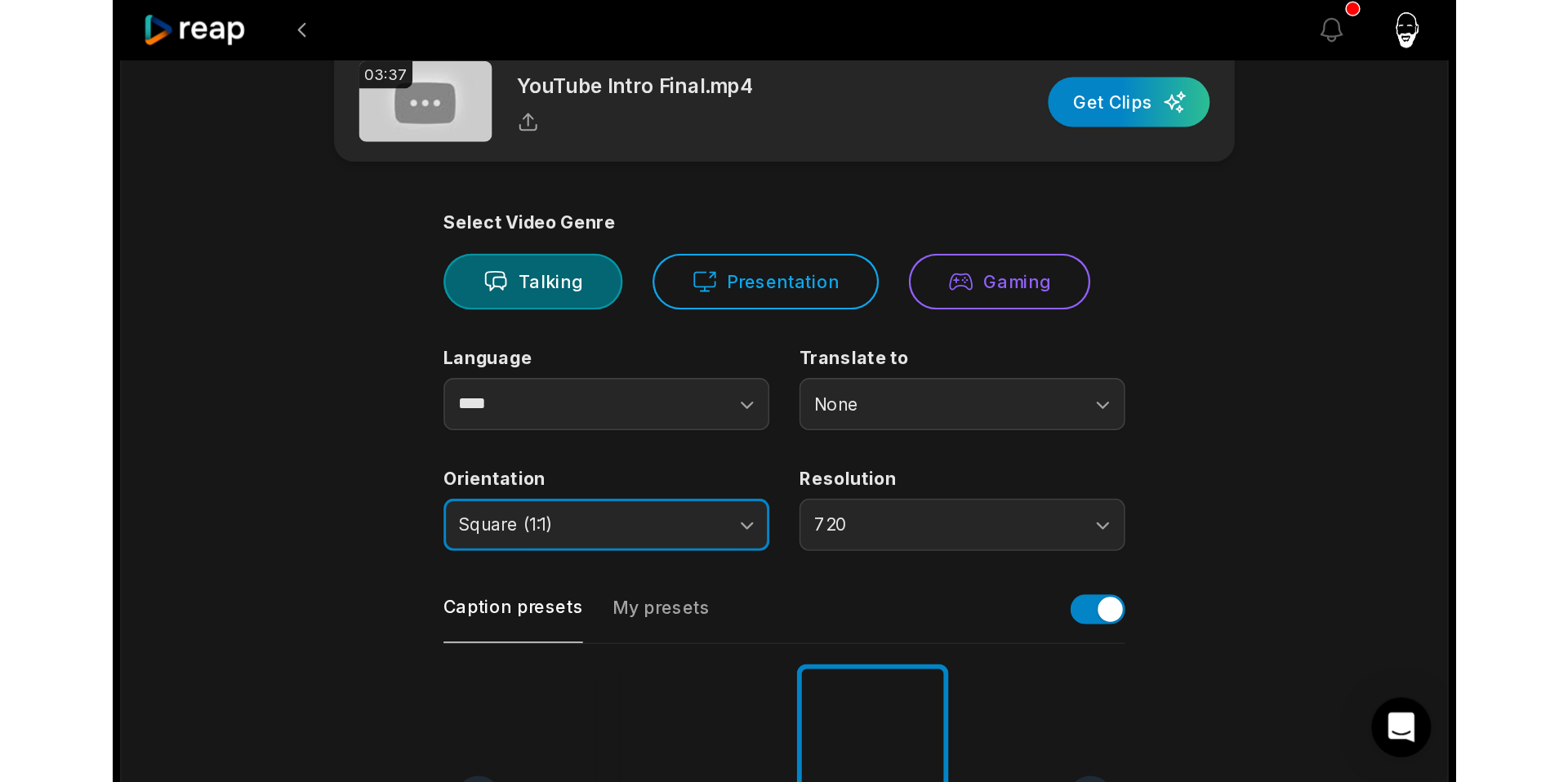scroll, scrollTop: 0, scrollLeft: 0, axis: both 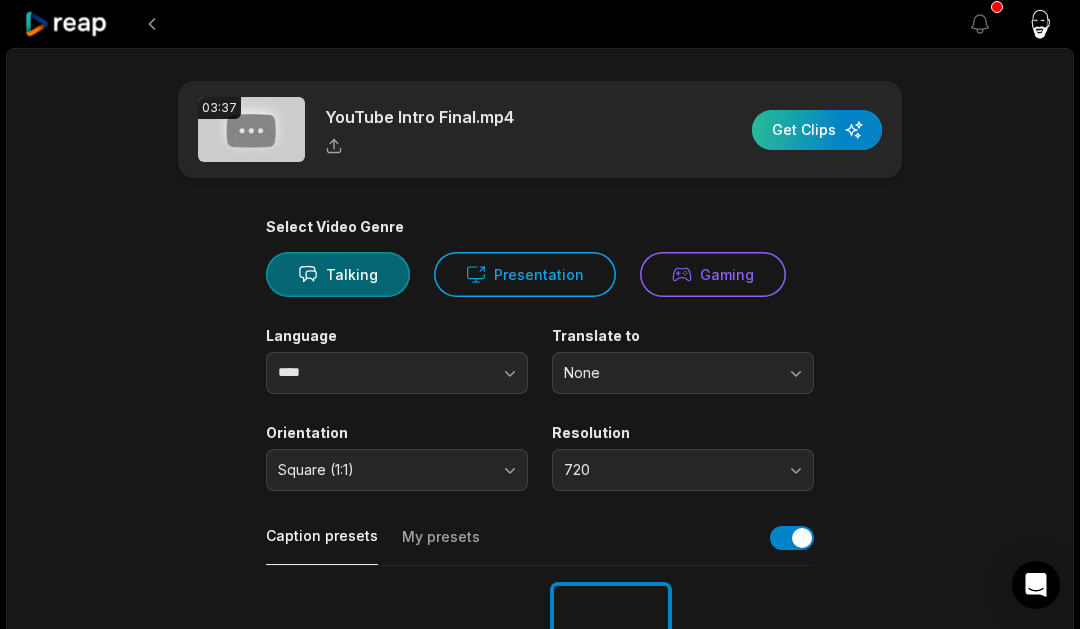 click at bounding box center [817, 130] 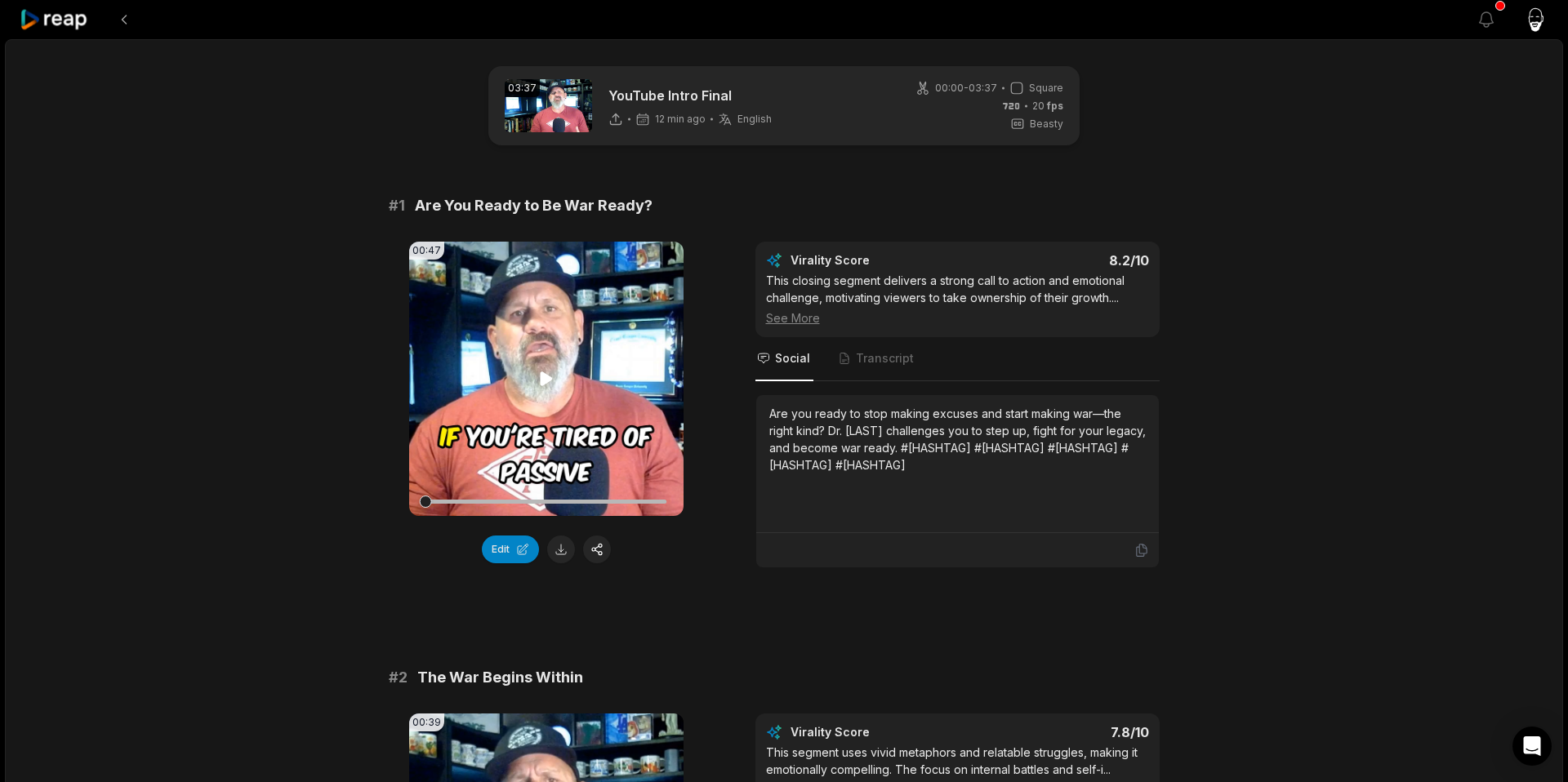 click on "Your browser does not support mp4 format." at bounding box center [546, 379] 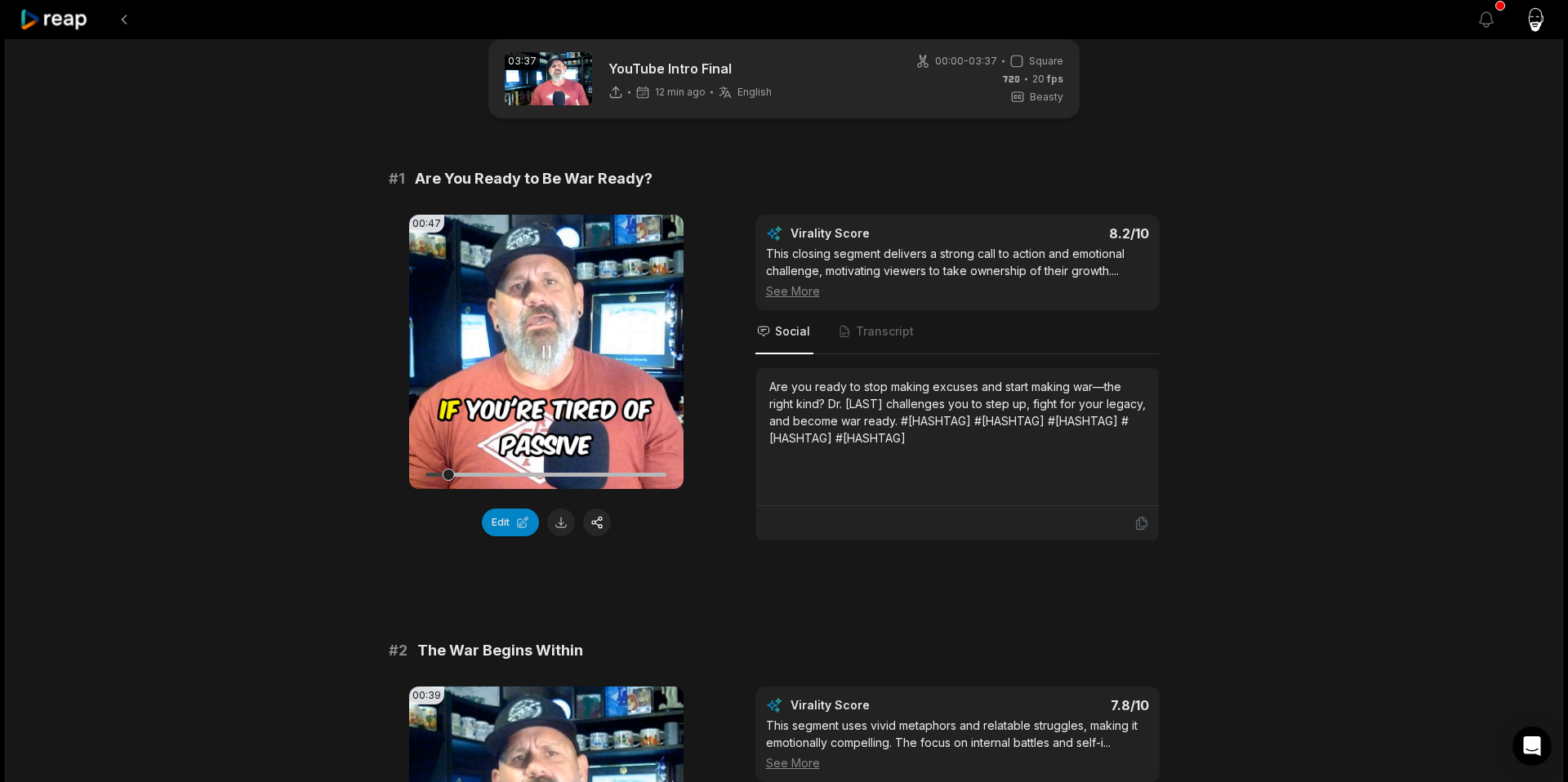 scroll, scrollTop: 24, scrollLeft: 0, axis: vertical 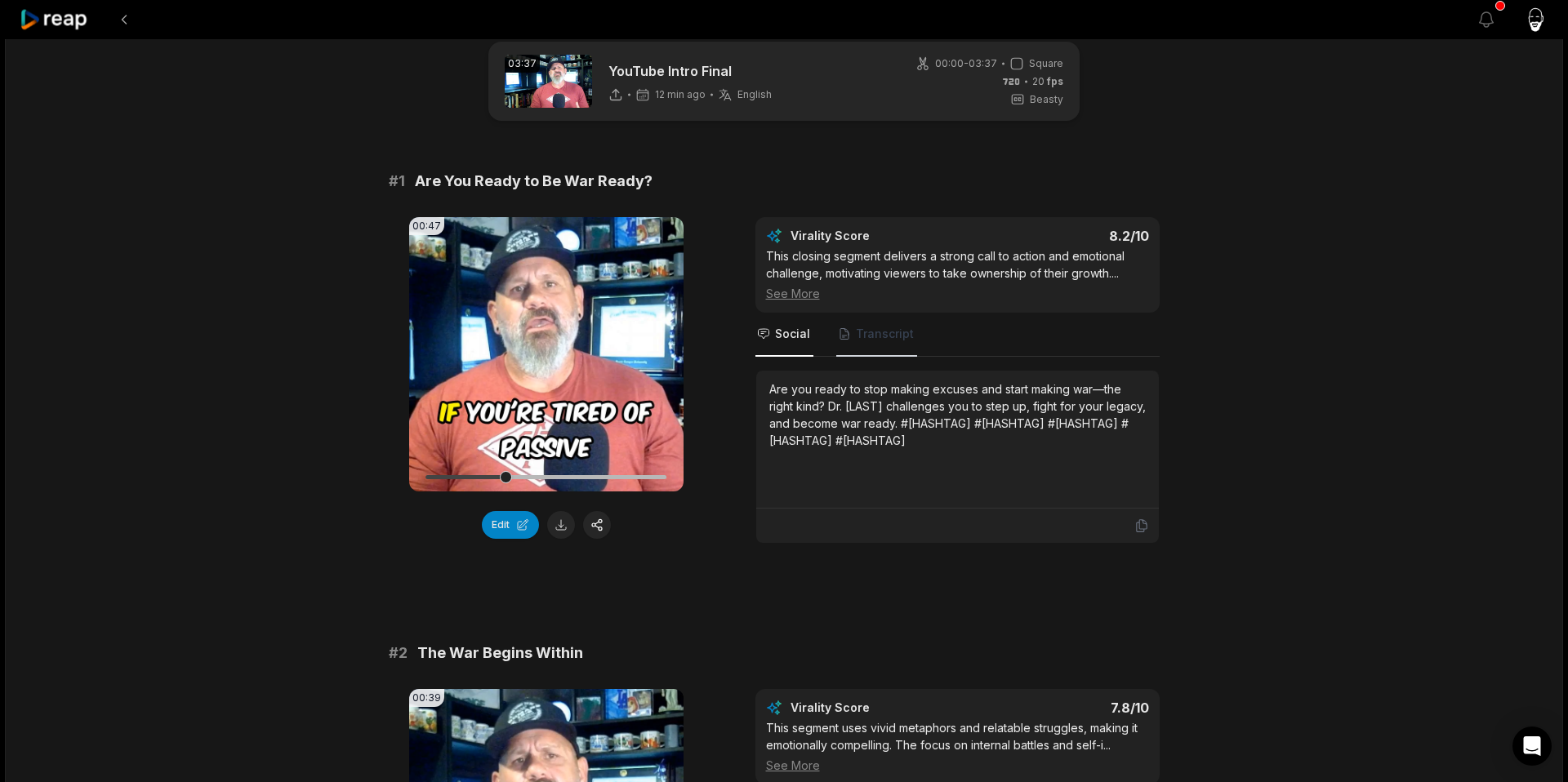 click on "Transcript" at bounding box center [884, 334] 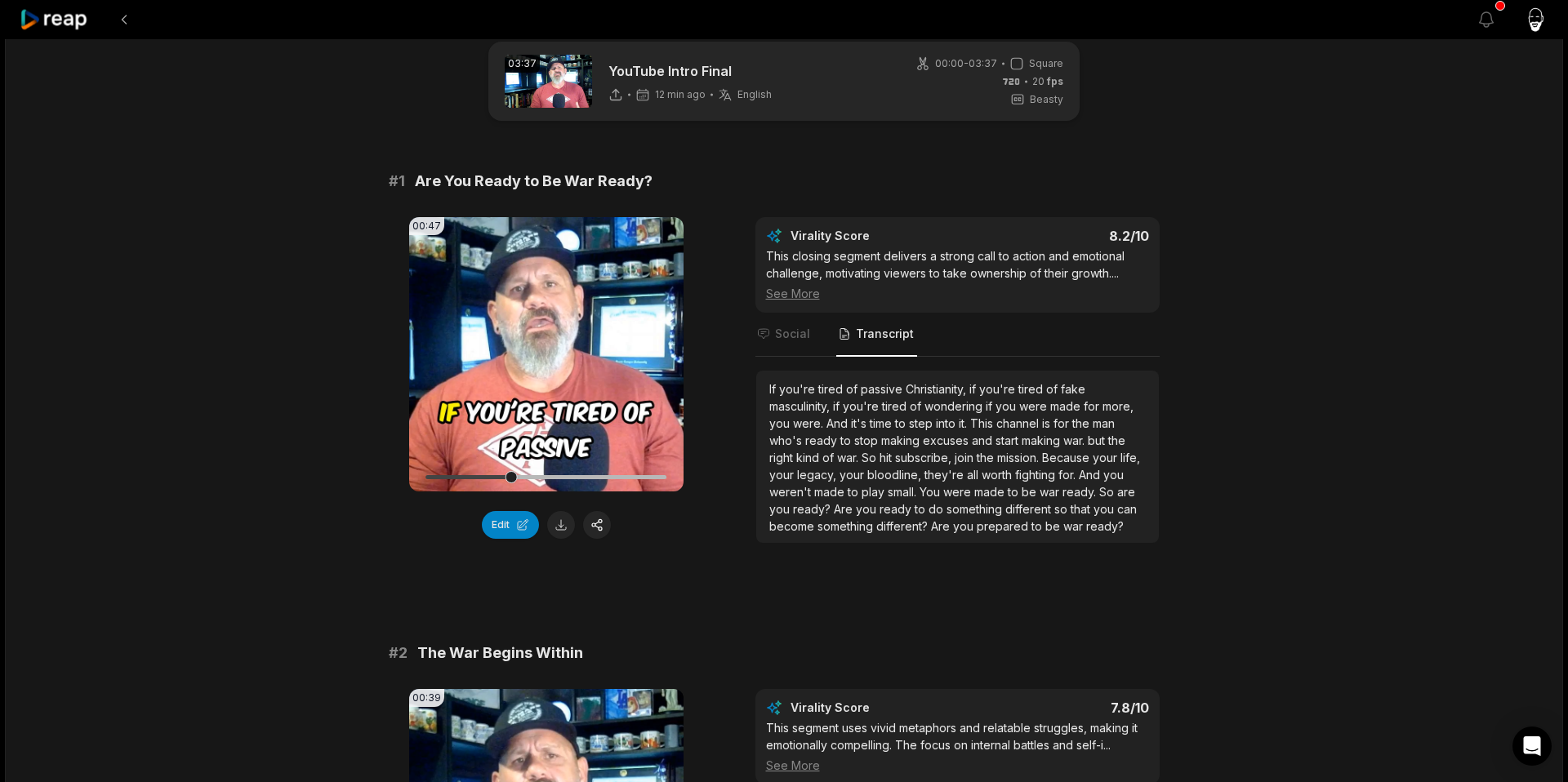 click on "time" at bounding box center [882, 423] 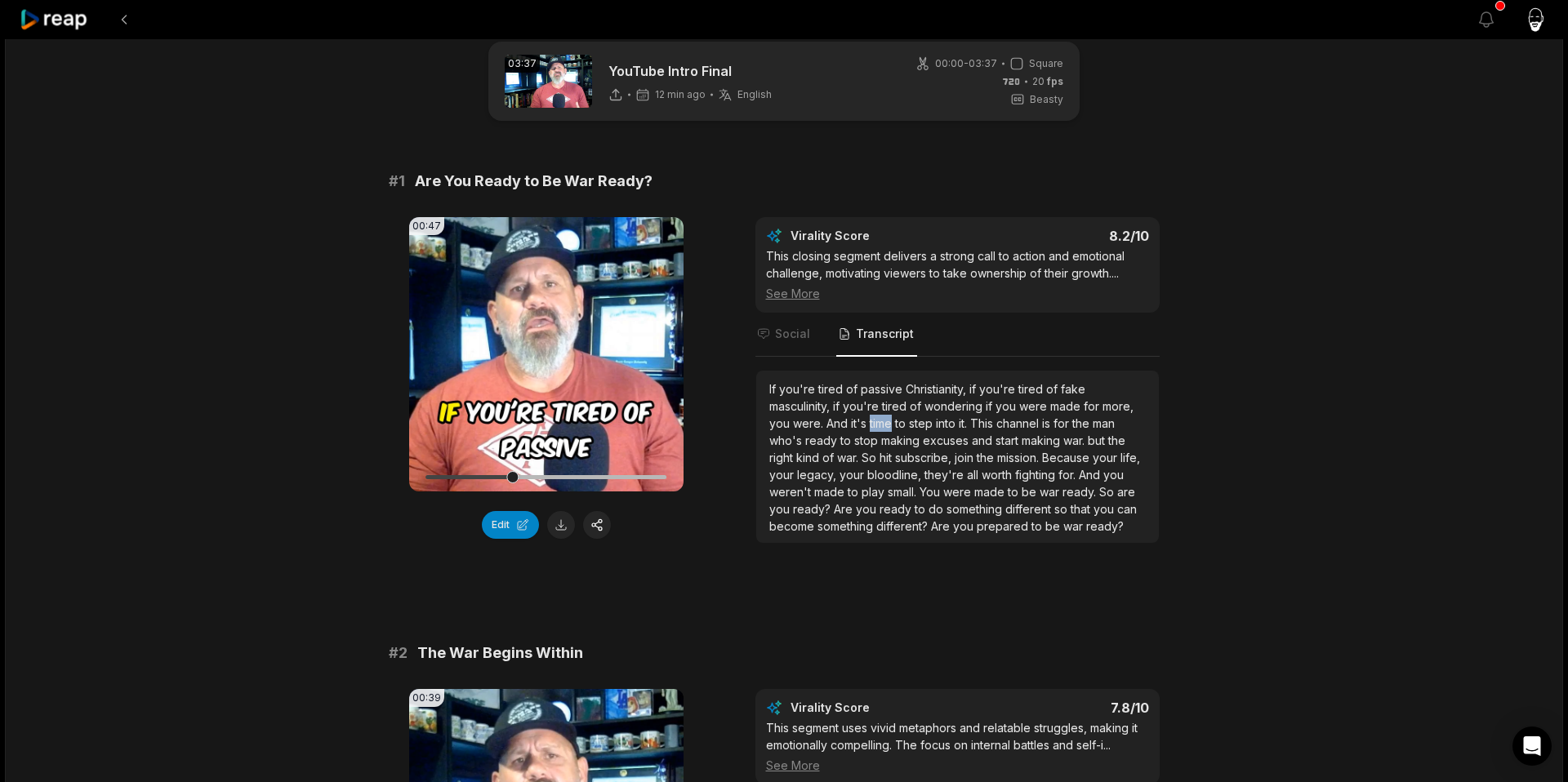 click on "time" at bounding box center [882, 423] 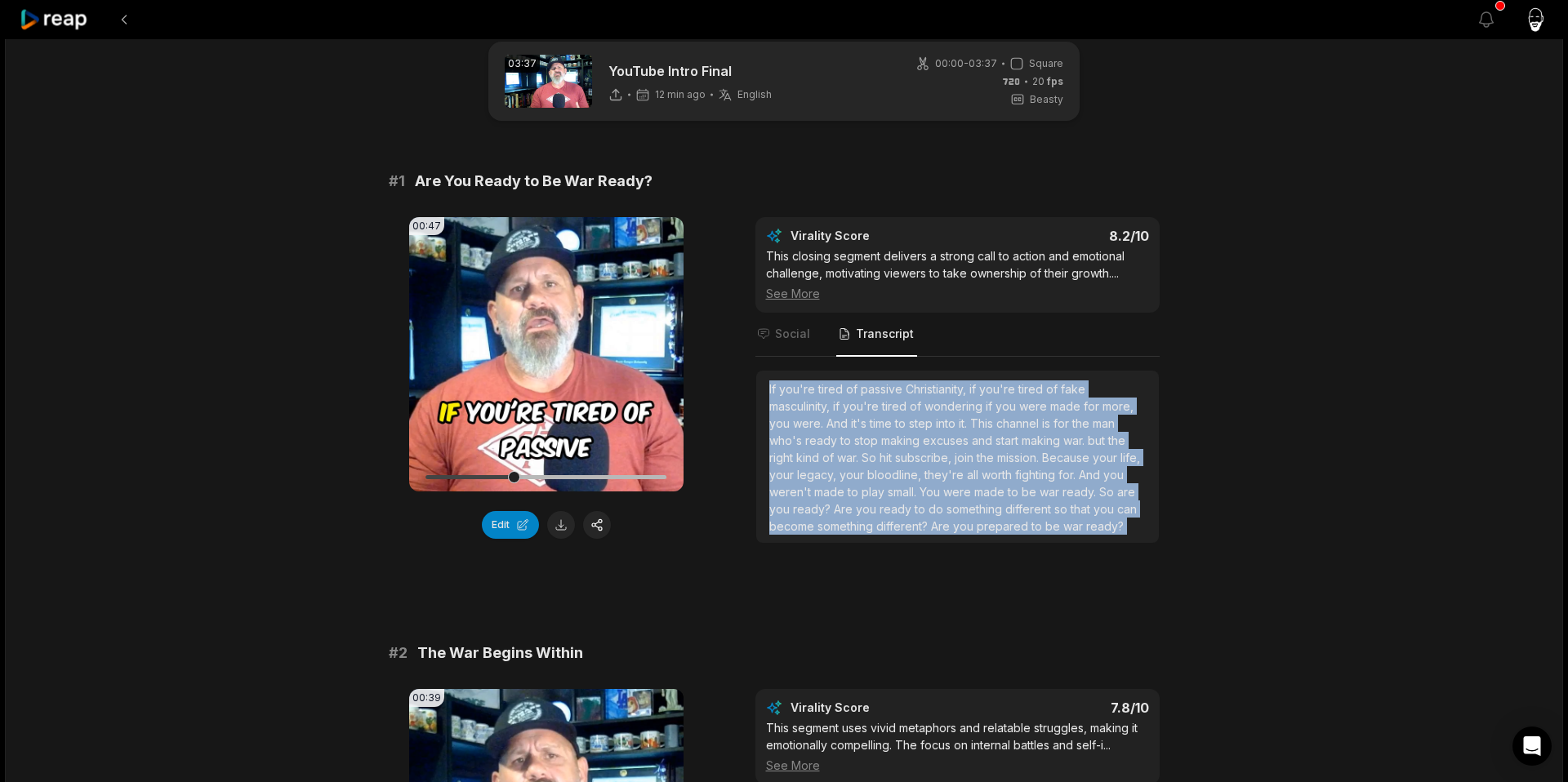 click on "time" at bounding box center (882, 423) 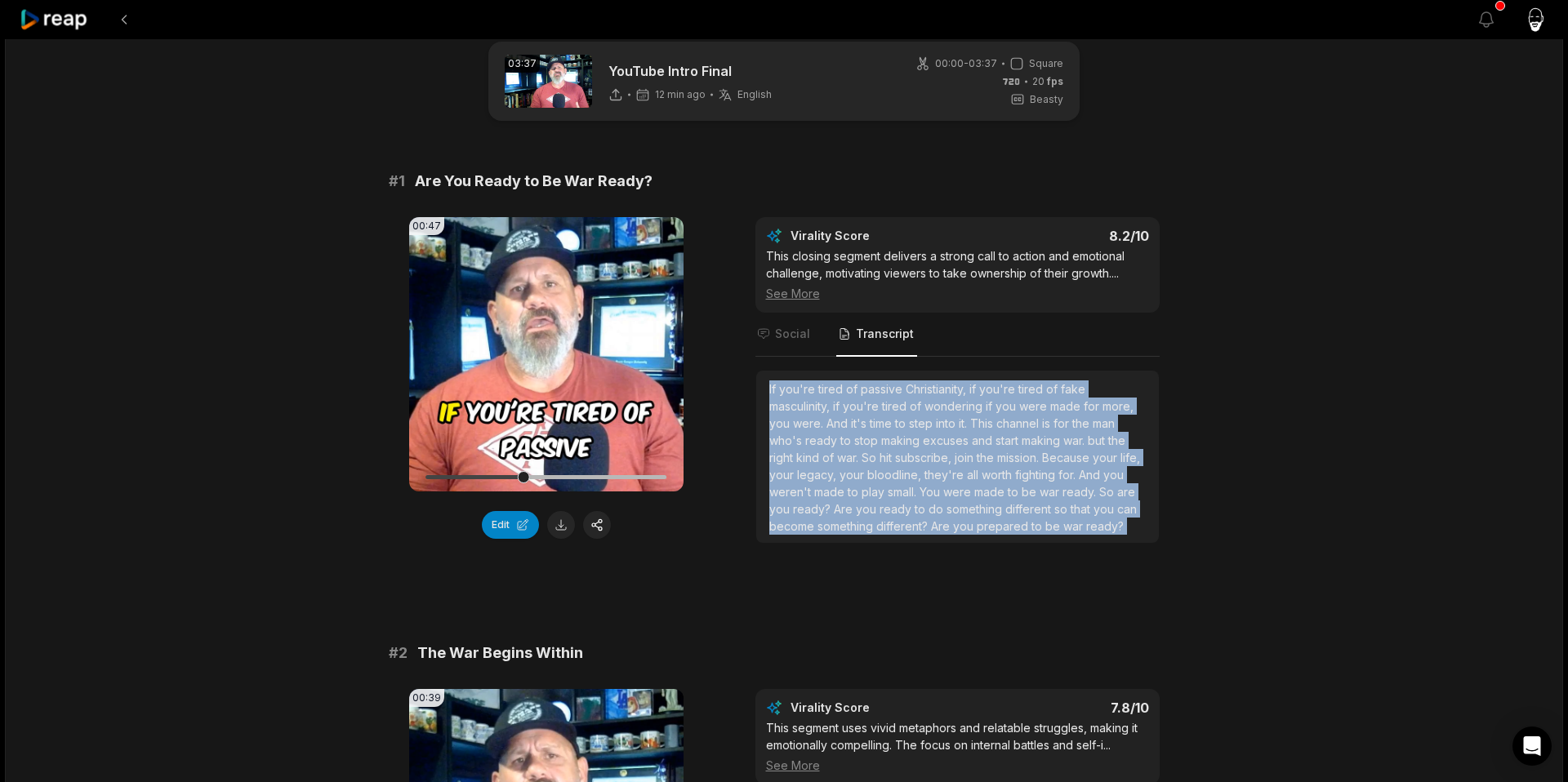 copy on "If     you're     tired     of     passive     Christianity,     if     you're     tired     of     fake     masculinity,     if     you're     tired     of     wondering     if     you     were     made     for     more,     you     were.     And     it's     time     to     step     into     it.     This     channel     is     for     the     man     who's     ready     to     stop     making     excuses     and     start     making     war.     but     the     right     kind     of     war.     So     hit     subscribe,     join     the     mission.     Because     your     life,     your     legacy,     your     bloodline,     they're     all     worth     fighting     for.     And     you     weren't     made     to     play     small.     You     were     made     to     be     war     ready.     So     are     you     ready?     Are     you     ready     to     do     something     different     so     that     you     can     become     something     different?     Are     you     prepared     to  ..." 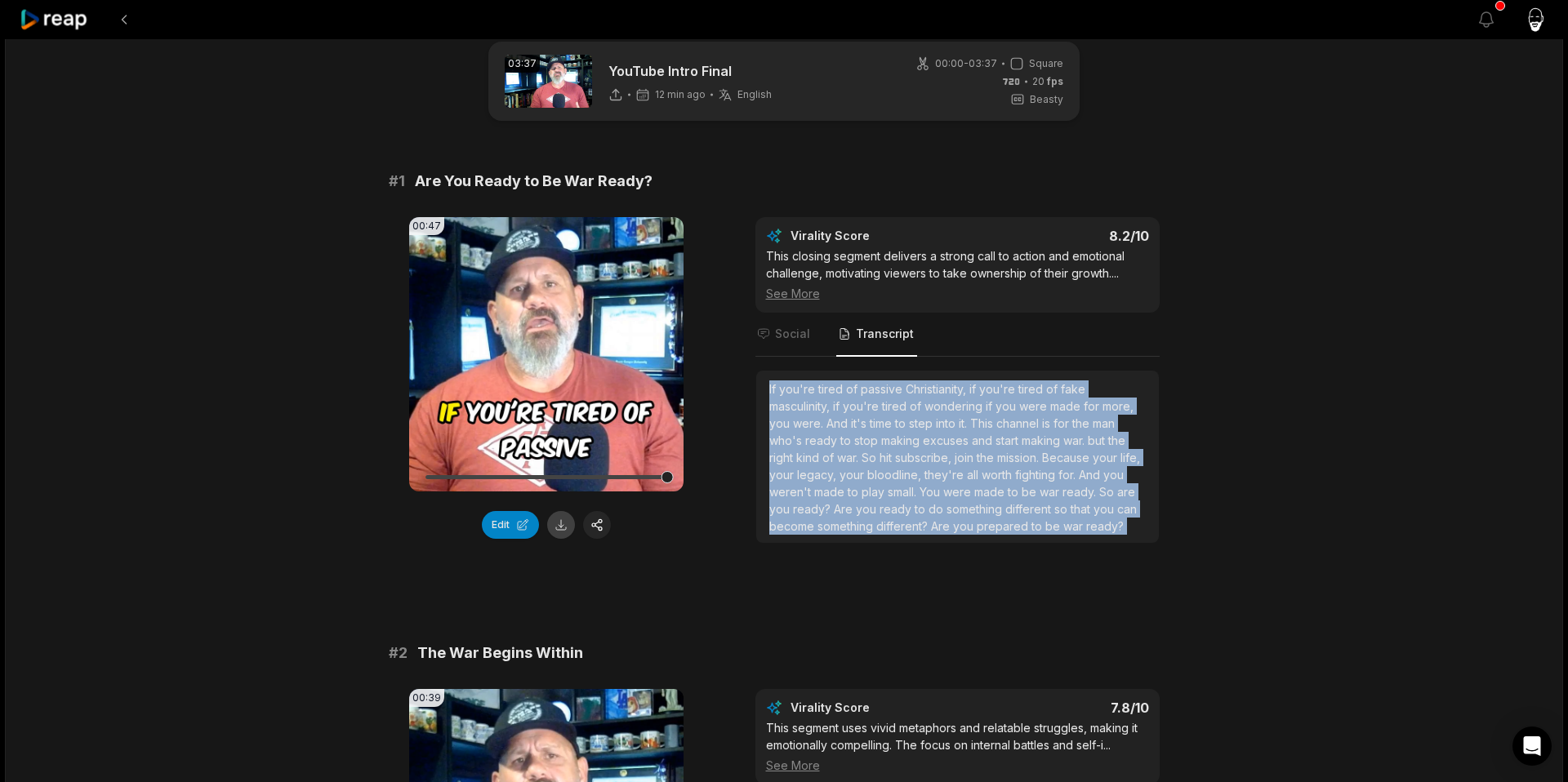 click at bounding box center (561, 525) 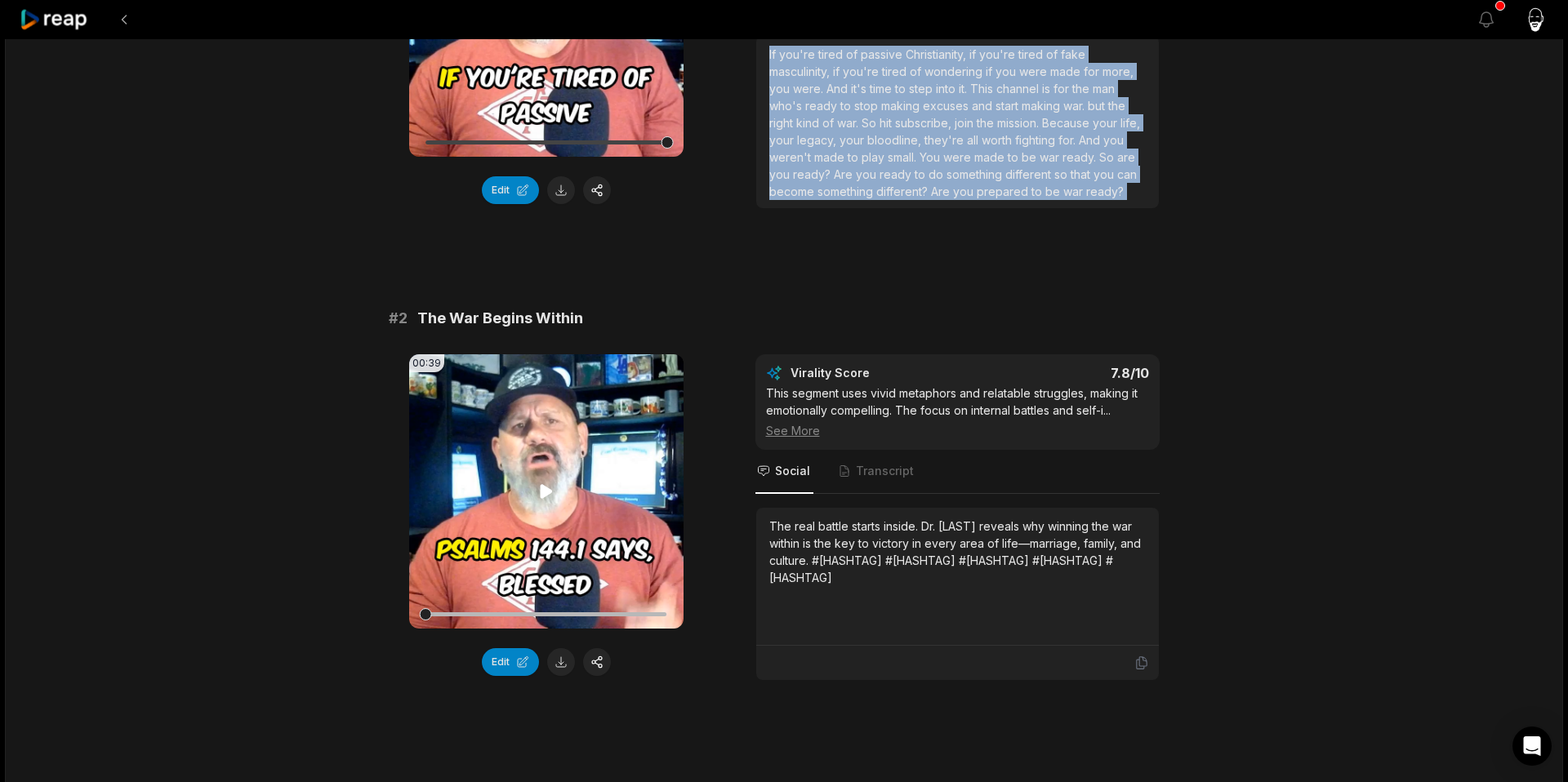 scroll, scrollTop: 353, scrollLeft: 0, axis: vertical 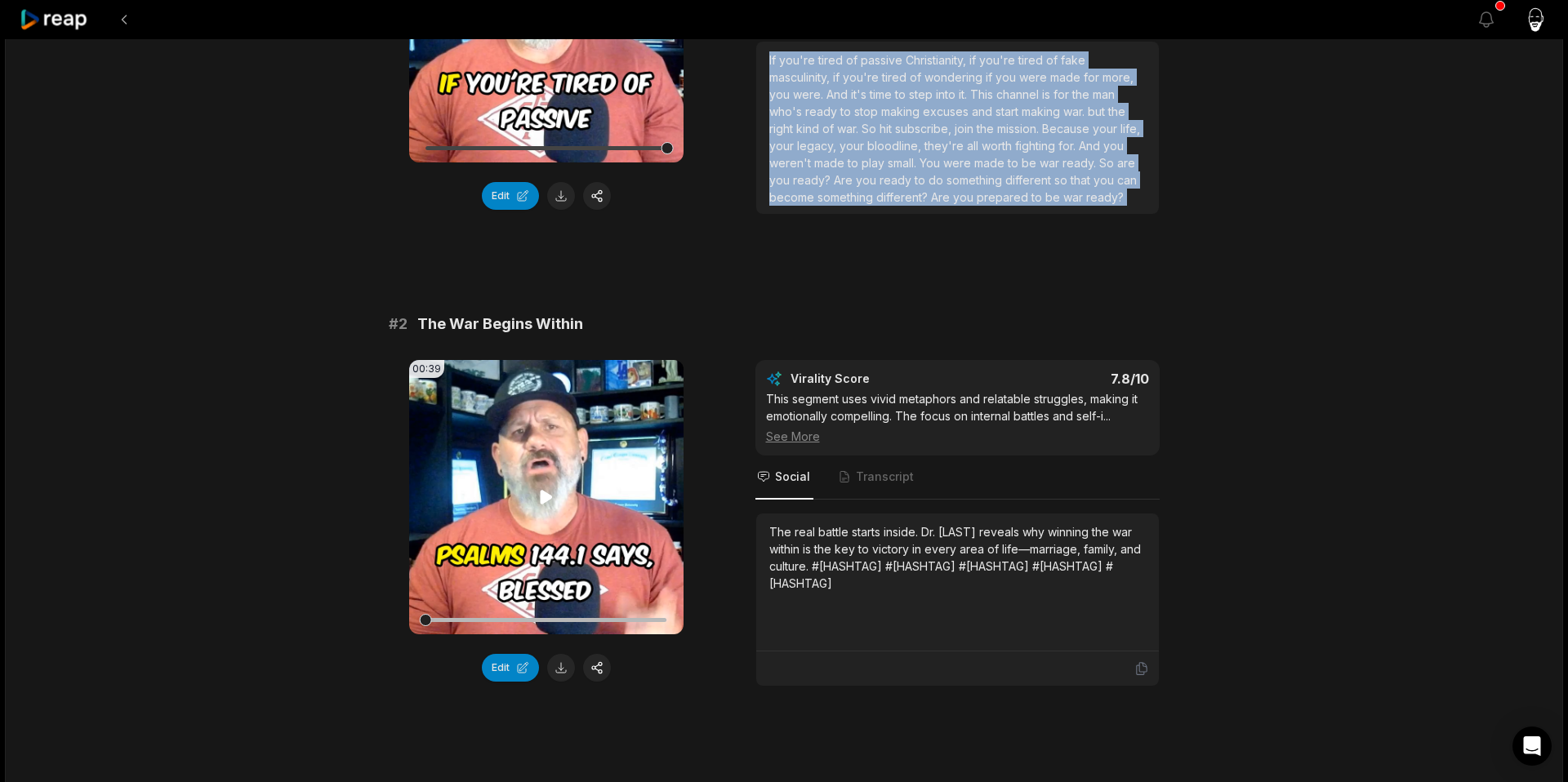 click 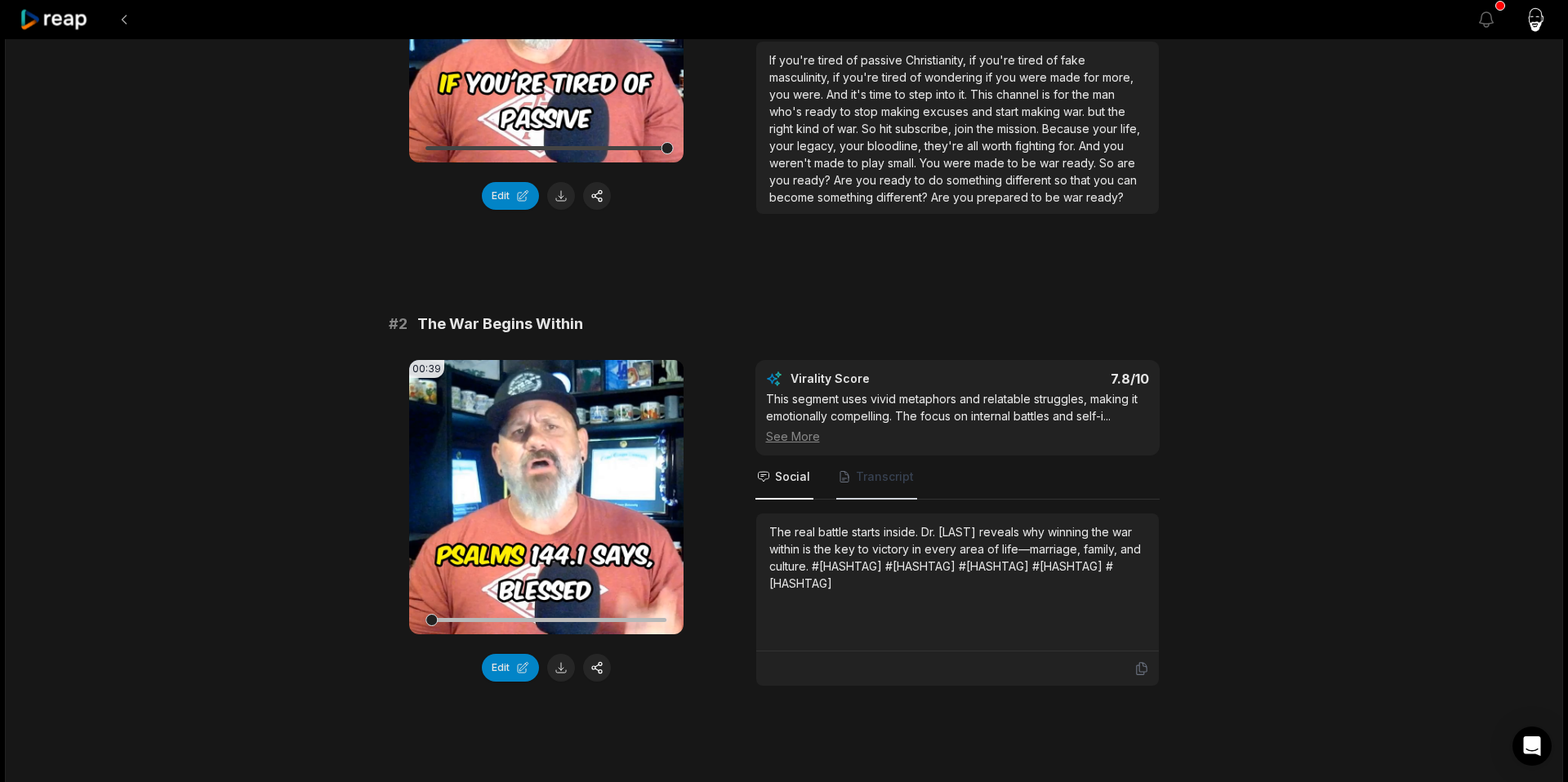 click on "Transcript" at bounding box center [884, 477] 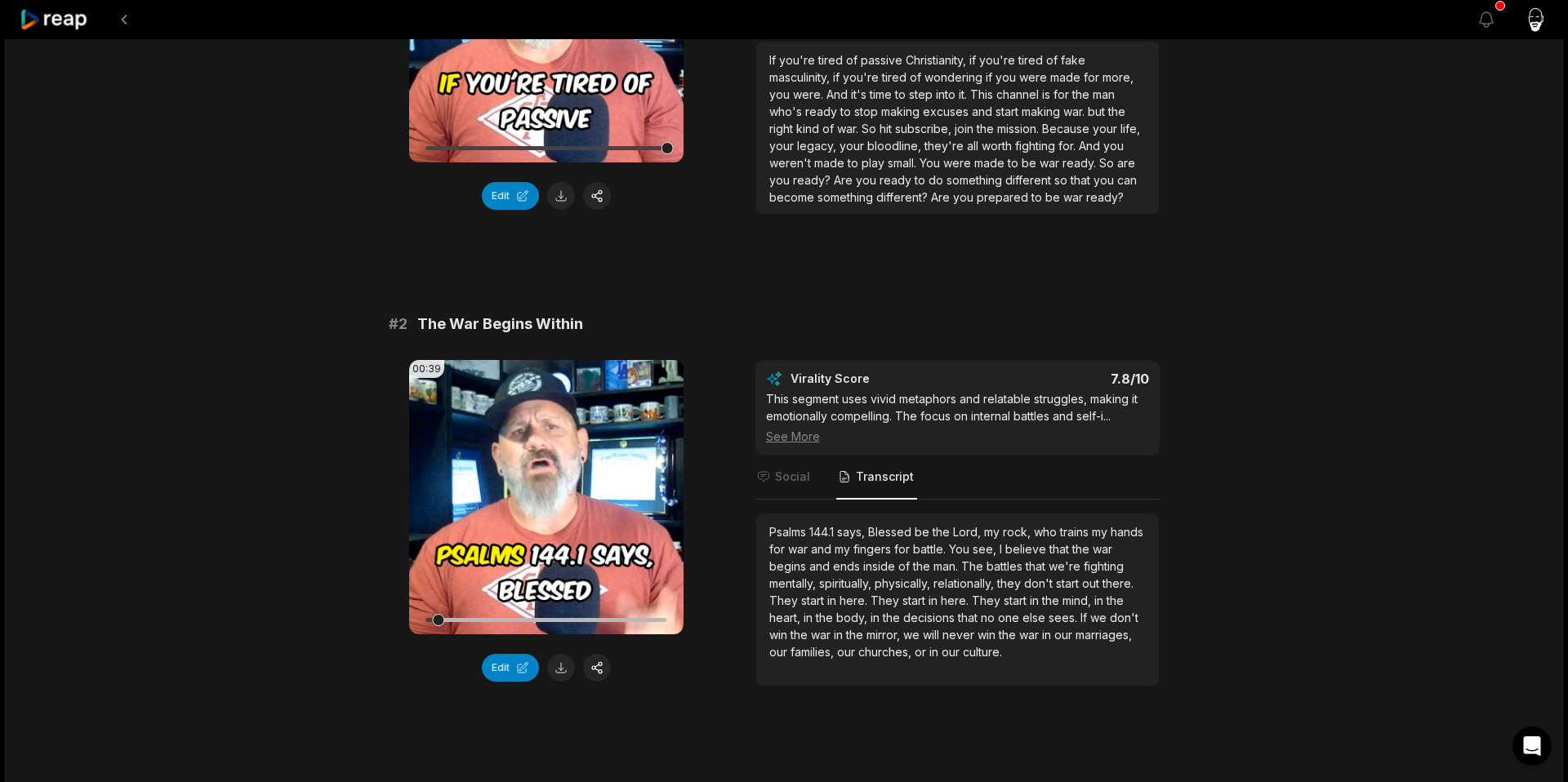click on "Psalms [NUMBER].[NUMBER] says, Blessed be the Lord, my rock, who trains my hands for war and my fingers for battle. You see, I believe that the war begins and ends inside of the man. The battles that we're fighting mentally, spiritually, physically, relationally, they don't start out there. They start in here. They start in here. They start in the mind, in the heart, in the body, in the decisions that no one else sees. If we don't win the war in the mirror, we will never win the war in our marriages, our families, our churches, or in our culture." at bounding box center (957, 592) 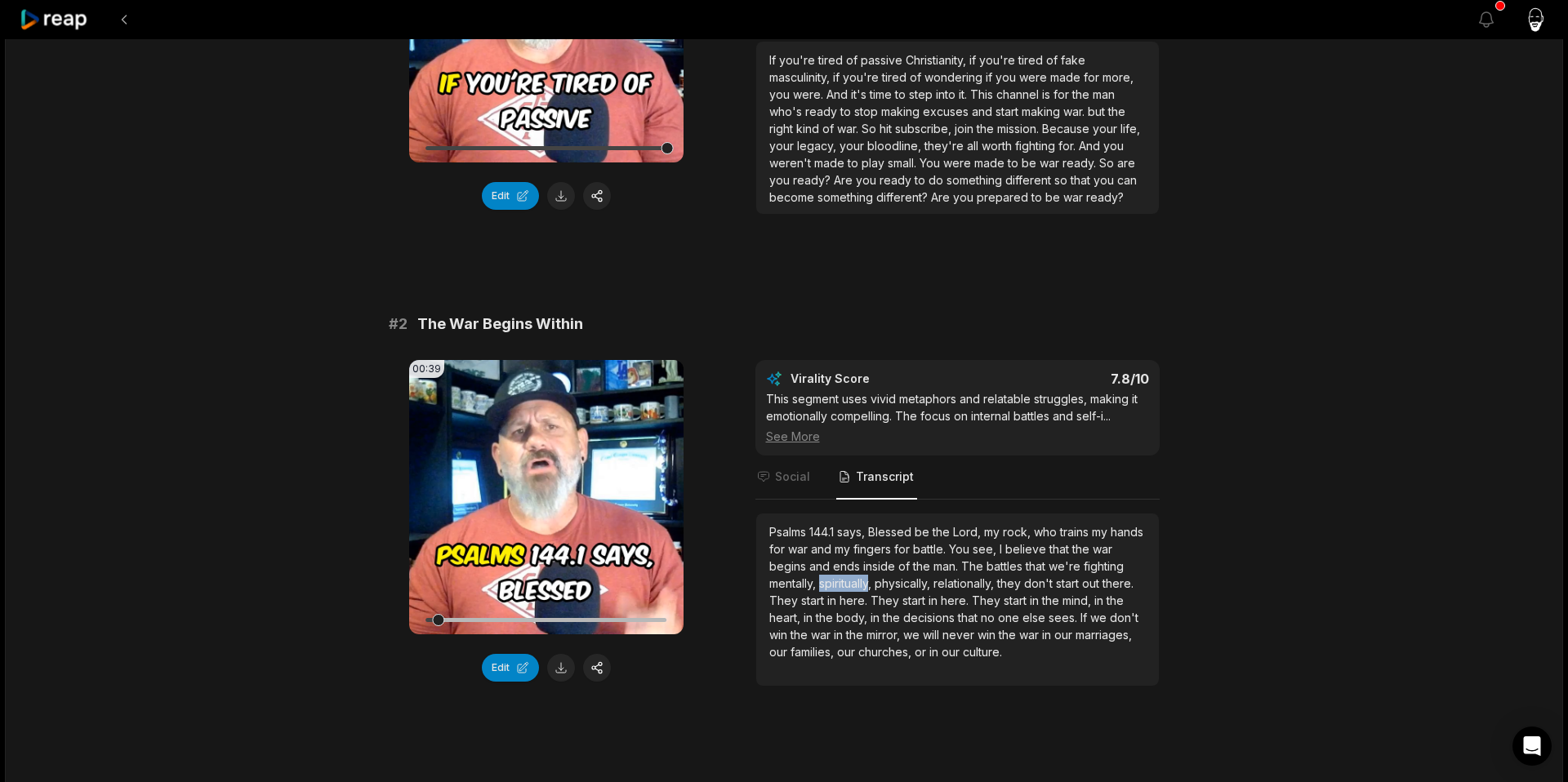 click on "Psalms [NUMBER].[NUMBER] says, Blessed be the Lord, my rock, who trains my hands for war and my fingers for battle. You see, I believe that the war begins and ends inside of the man. The battles that we're fighting mentally, spiritually, physically, relationally, they don't start out there. They start in here. They start in here. They start in the mind, in the heart, in the body, in the decisions that no one else sees. If we don't win the war in the mirror, we will never win the war in our marriages, our families, our churches, or in our culture." at bounding box center (957, 592) 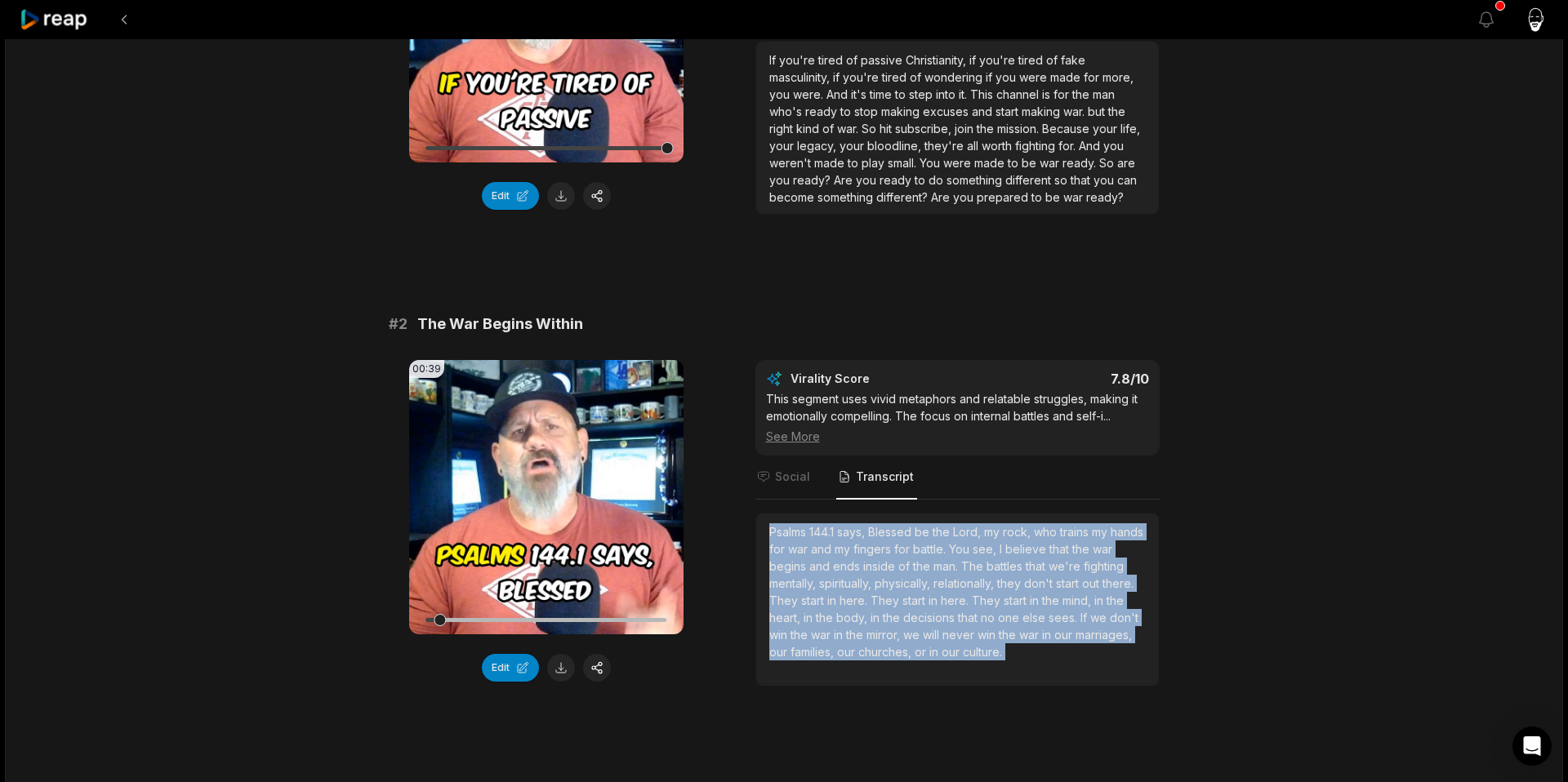 click on "Psalms [NUMBER].[NUMBER] says, Blessed be the Lord, my rock, who trains my hands for war and my fingers for battle. You see, I believe that the war begins and ends inside of the man. The battles that we're fighting mentally, spiritually, physically, relationally, they don't start out there. They start in here. They start in here. They start in the mind, in the heart, in the body, in the decisions that no one else sees. If we don't win the war in the mirror, we will never win the war in our marriages, our families, our churches, or in our culture." at bounding box center [957, 592] 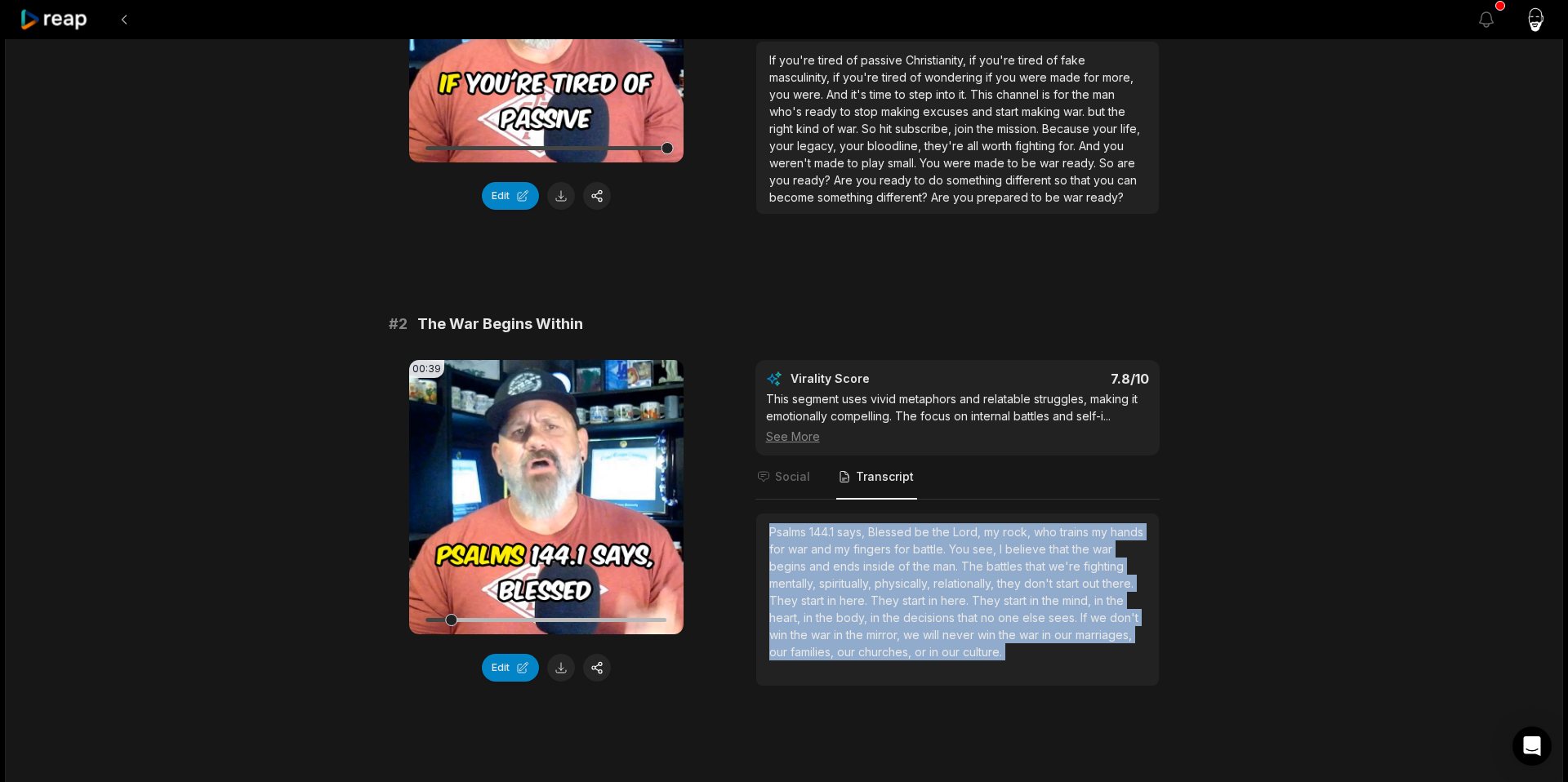 copy on "Psalms [NUMBER].[NUMBER] says, Blessed be the Lord, my rock, who trains my hands for war and my fingers for battle. You see, I believe that the war begins and ends inside of the man. The battles that we're fighting mentally, spiritually, physically, relationally, they don't start out there. They start in here. They start in here. They start in the mind, in the heart, in the body, in the decisions that no one else sees. If we don't win the war in the mirror, we will never win the war in our marriages, our families, our churches, or in our culture." 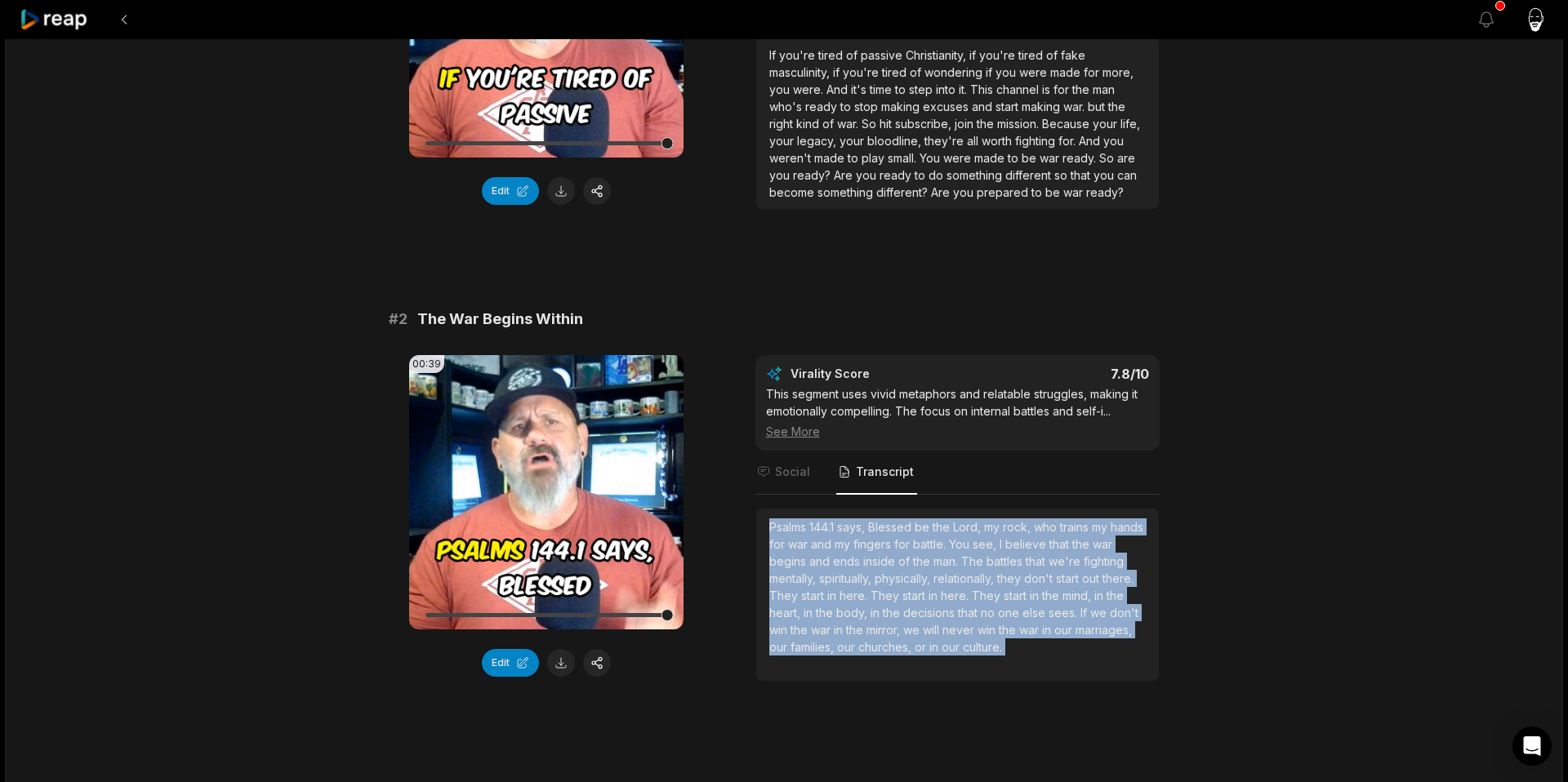 scroll, scrollTop: 366, scrollLeft: 0, axis: vertical 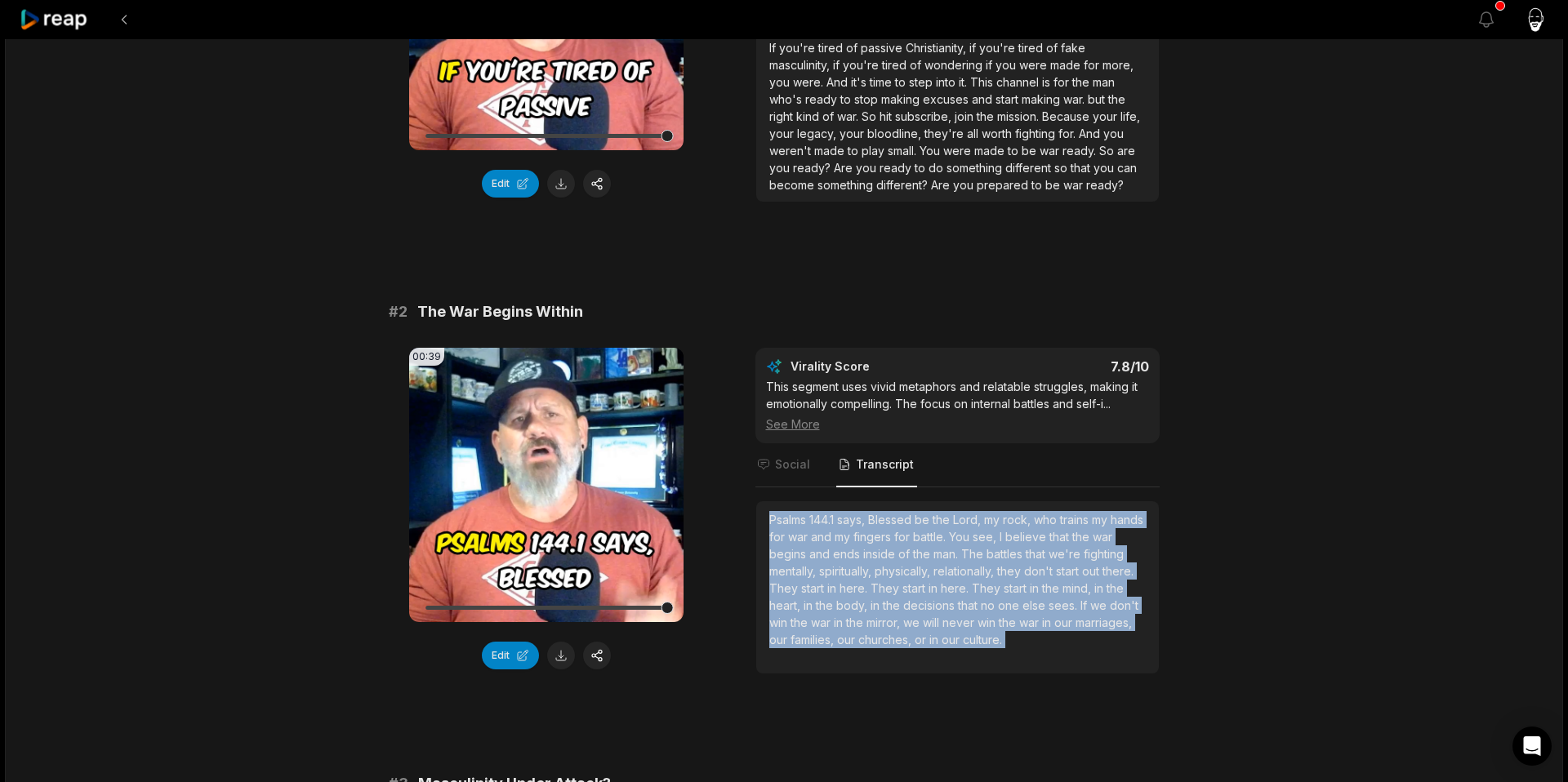 copy on "Psalms [NUMBER].[NUMBER] says, Blessed be the Lord, my rock, who trains my hands for war and my fingers for battle. You see, I believe that the war begins and ends inside of the man. The battles that we're fighting mentally, spiritually, physically, relationally, they don't start out there. They start in here. They start in here. They start in the mind, in the heart, in the body, in the decisions that no one else sees. If we don't win the war in the mirror, we will never win the war in our marriages, our families, our churches, or in our culture." 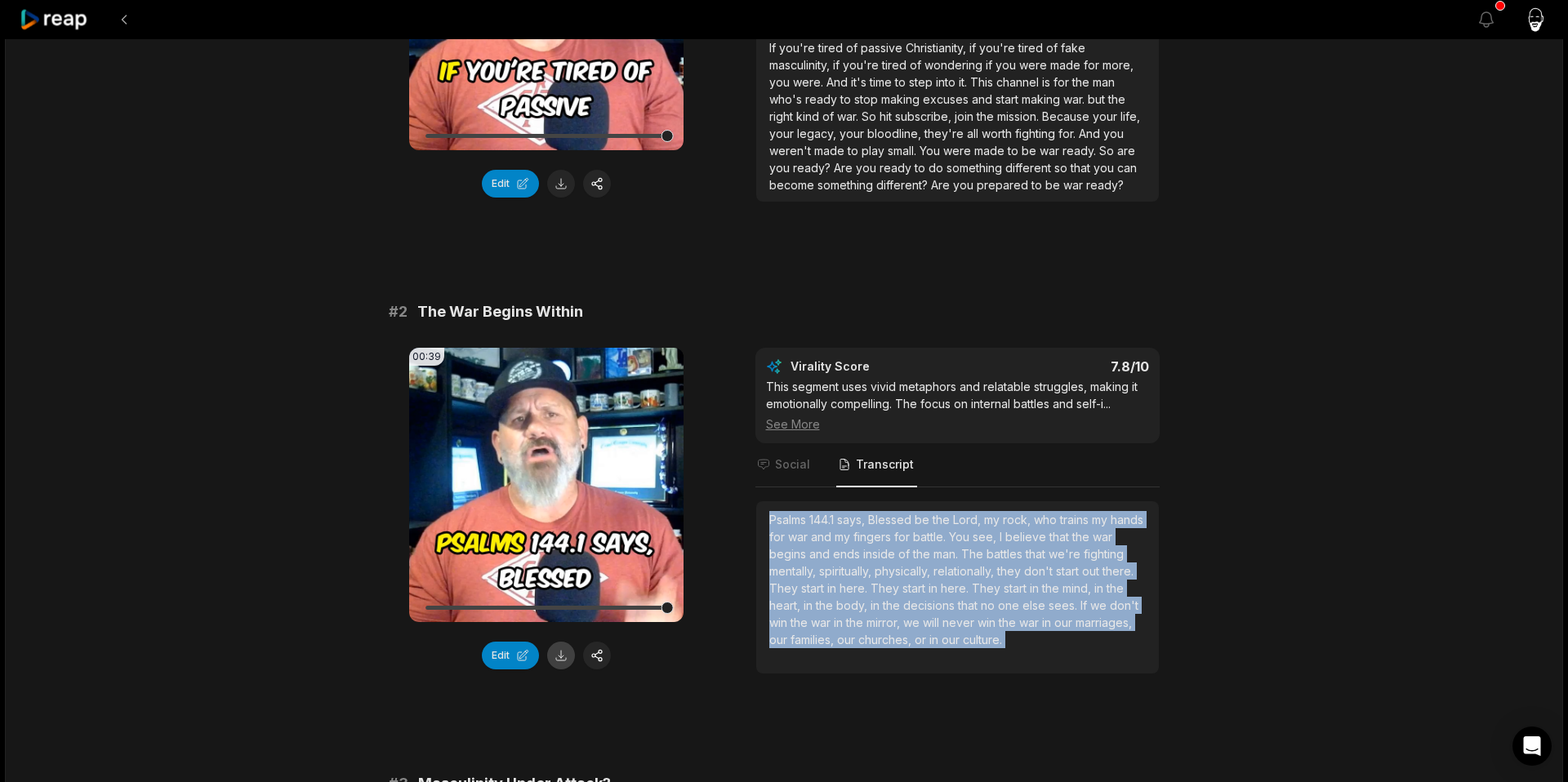 click at bounding box center (561, 655) 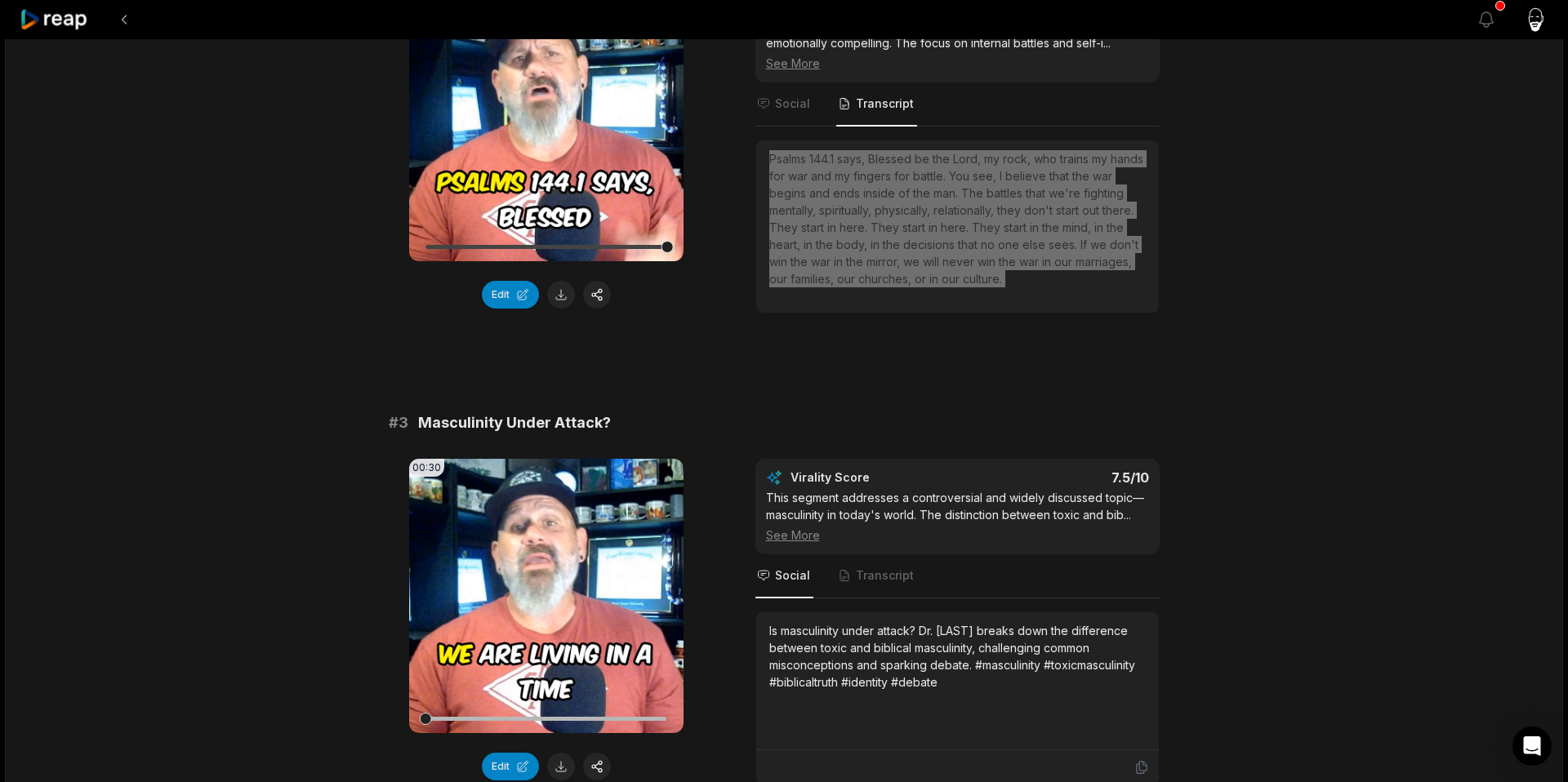 scroll, scrollTop: 744, scrollLeft: 0, axis: vertical 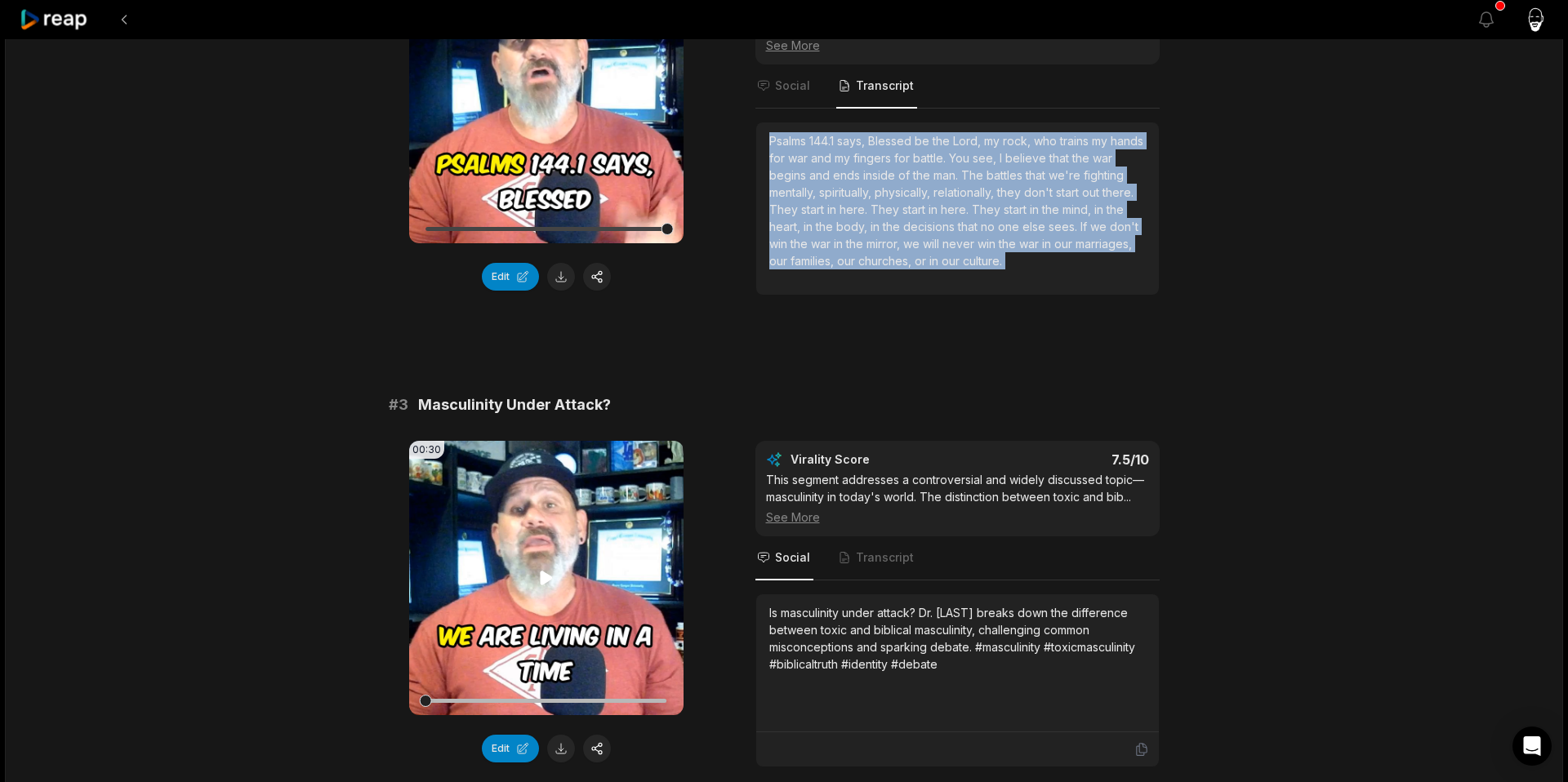 click 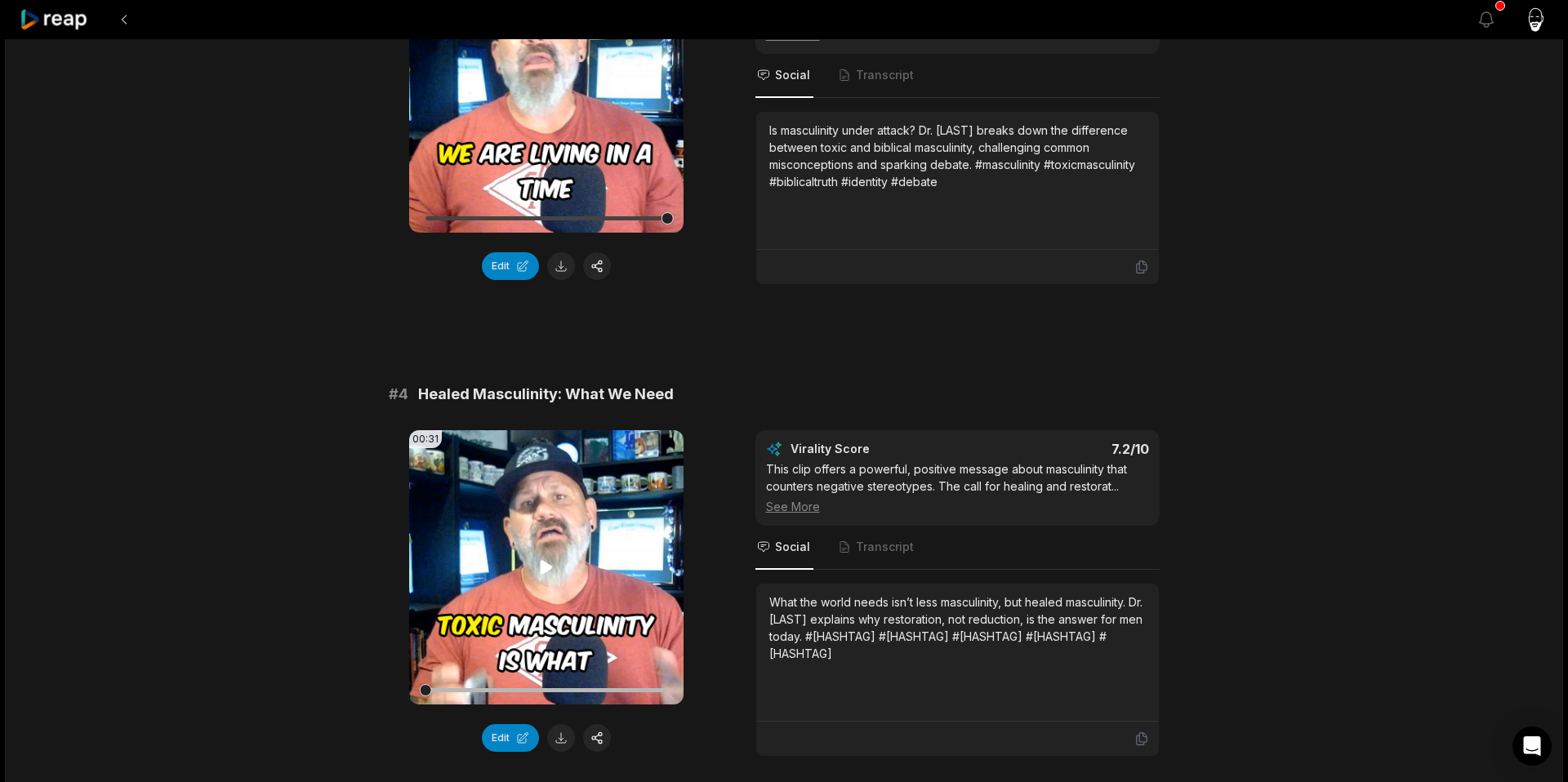 scroll, scrollTop: 1233, scrollLeft: 0, axis: vertical 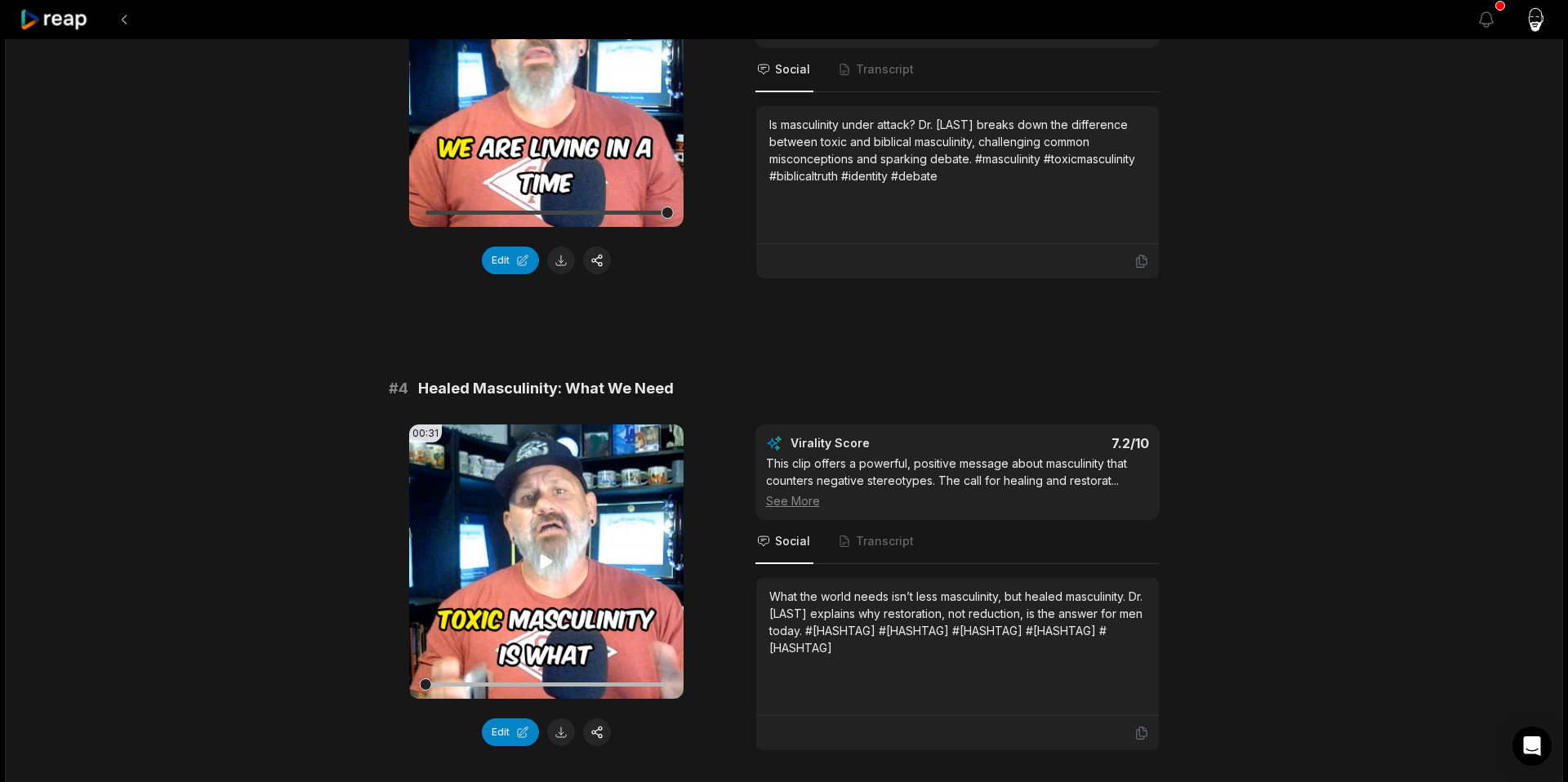 click 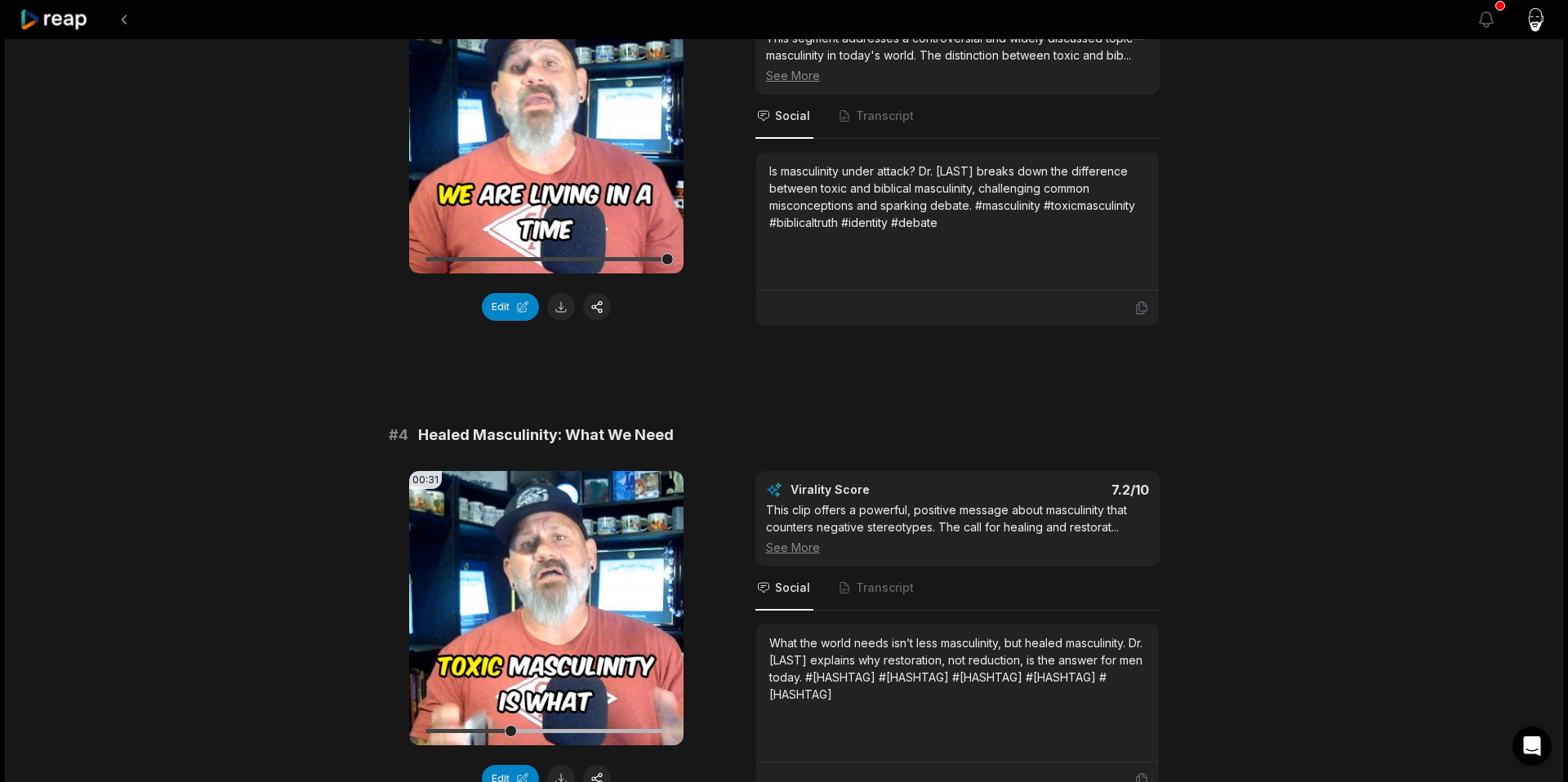 scroll, scrollTop: 1189, scrollLeft: 0, axis: vertical 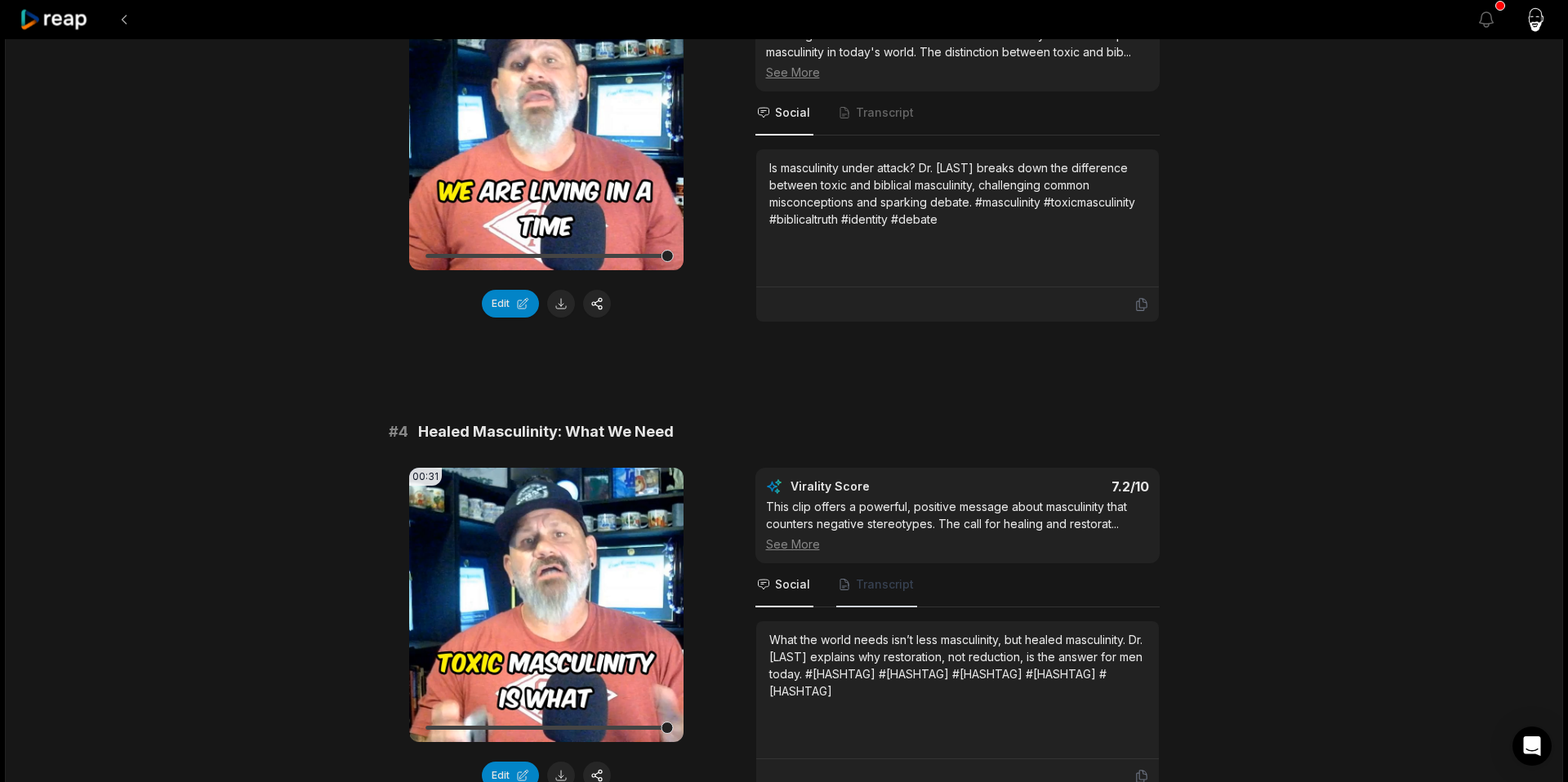 click on "Transcript" at bounding box center [884, 584] 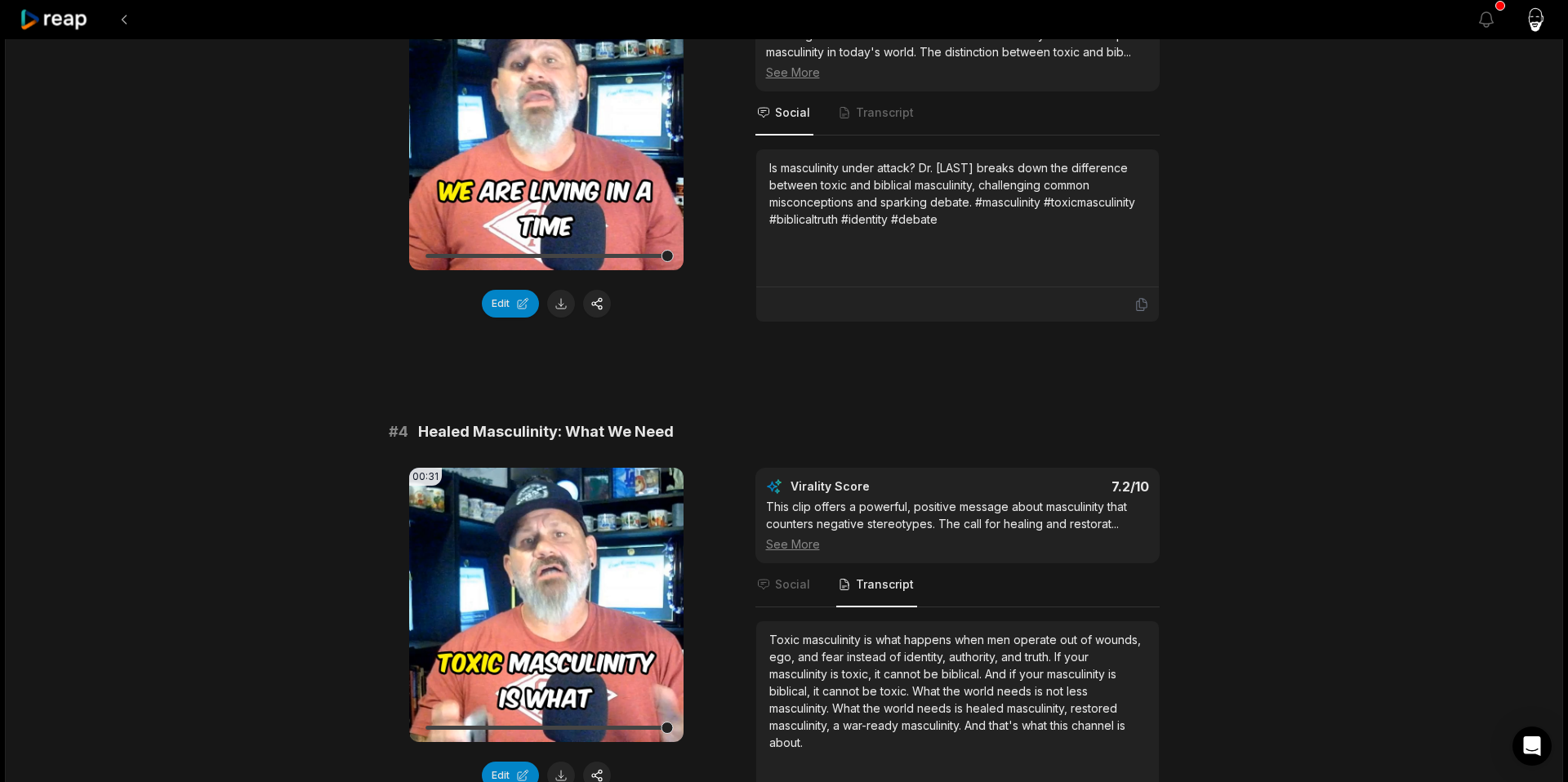 click on "instead" at bounding box center [868, 656] 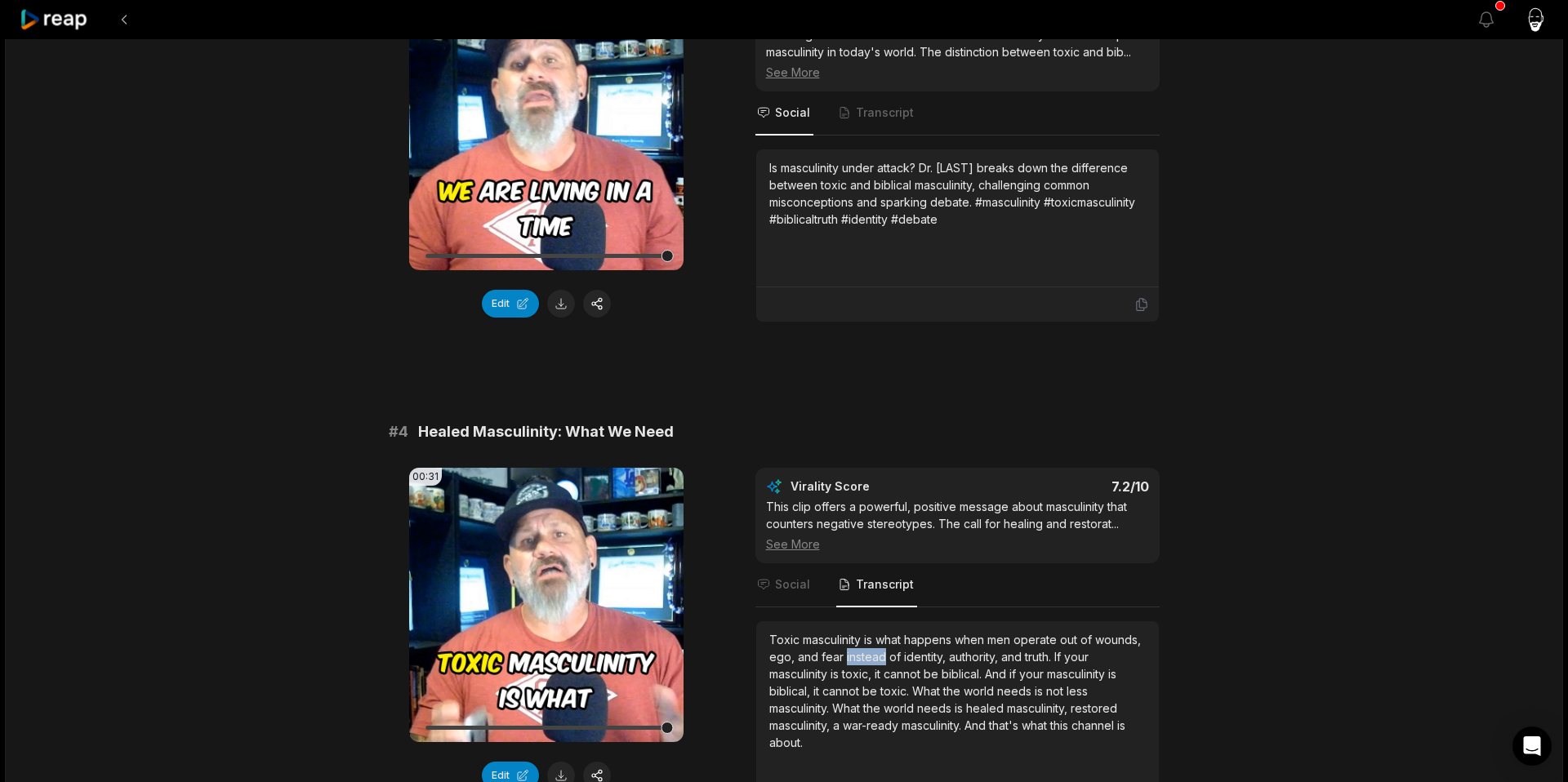 click on "instead" at bounding box center (868, 656) 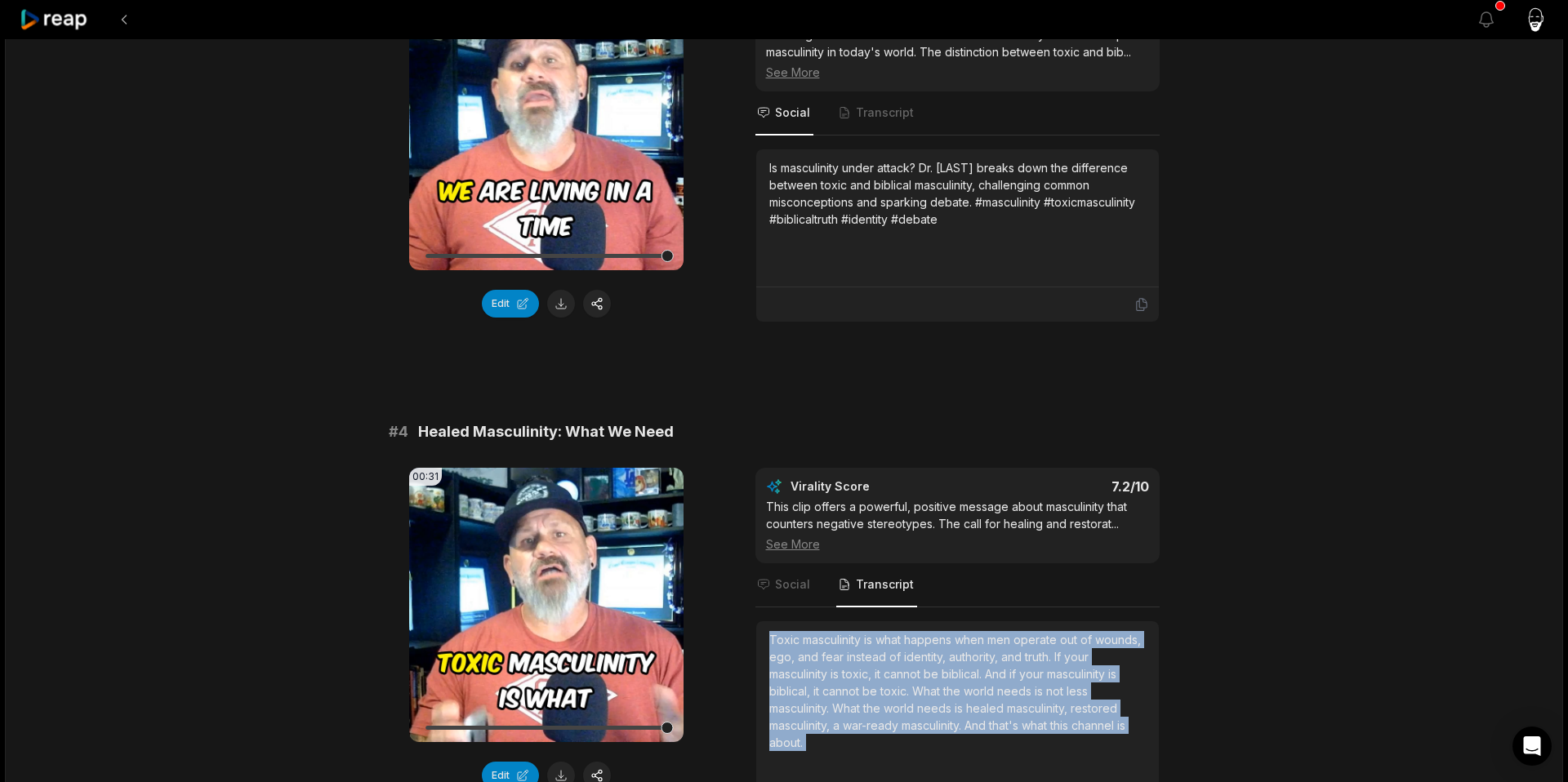 click on "instead" at bounding box center (868, 656) 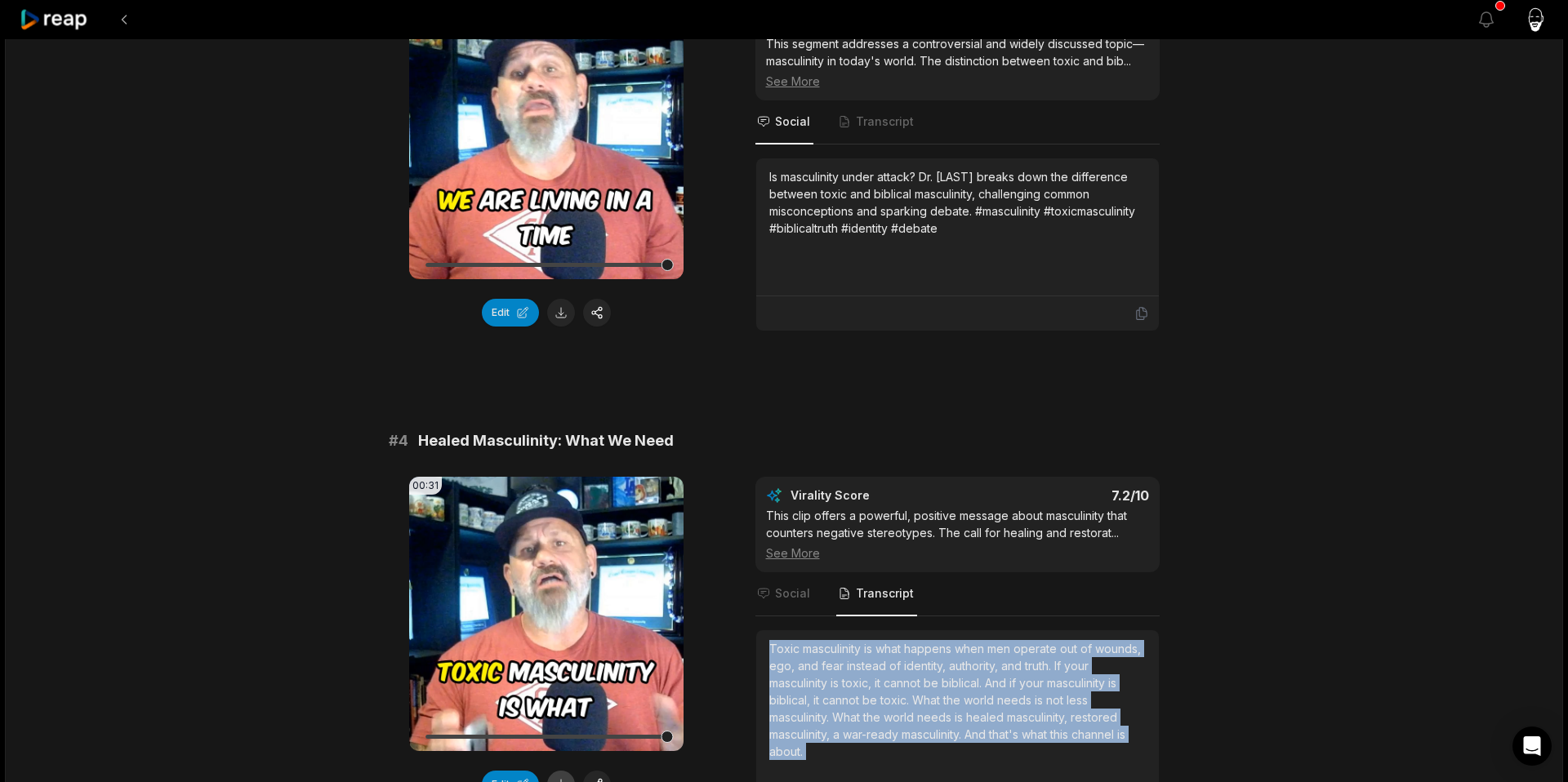 scroll, scrollTop: 1183, scrollLeft: 0, axis: vertical 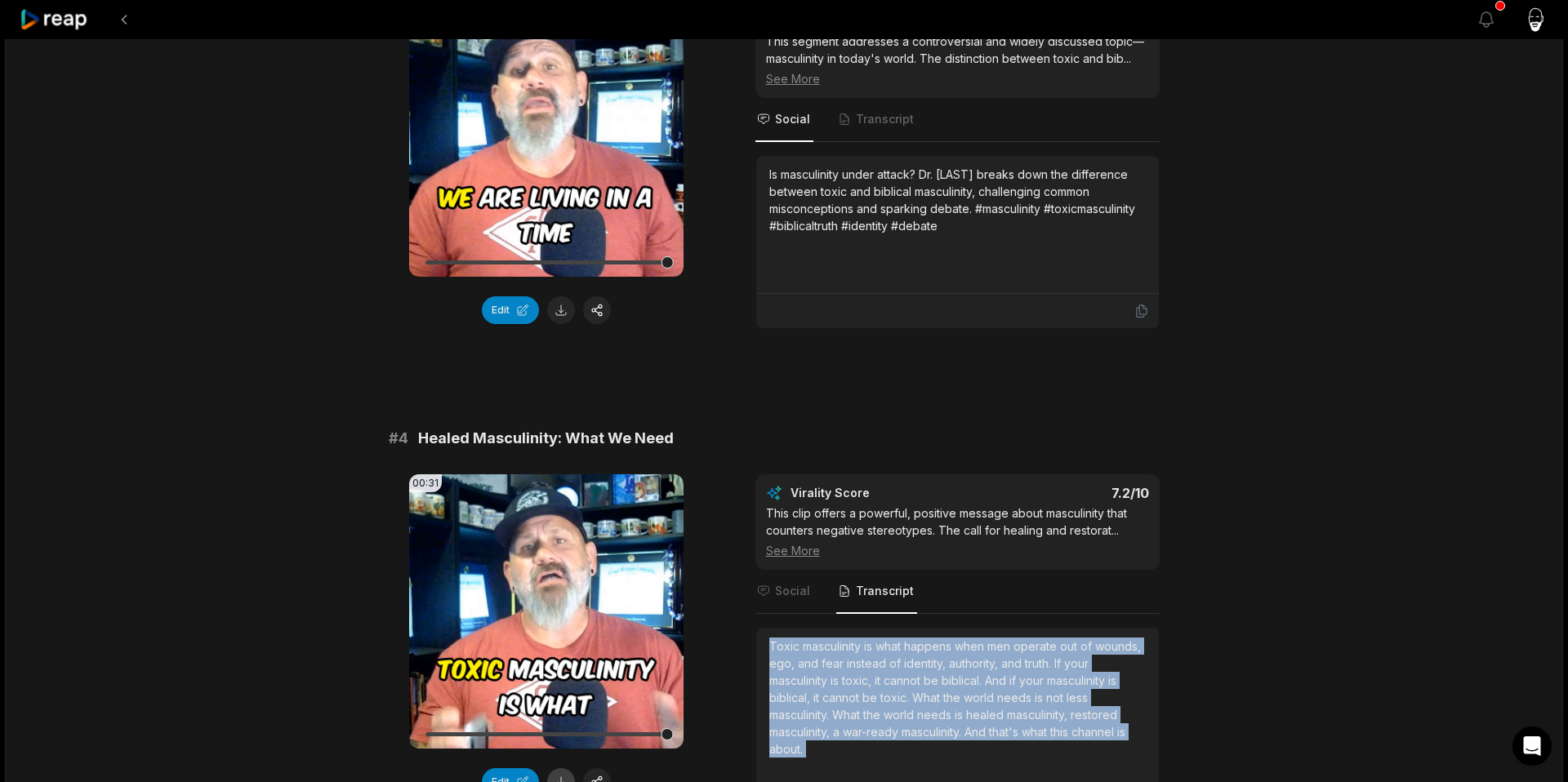 click at bounding box center [561, 782] 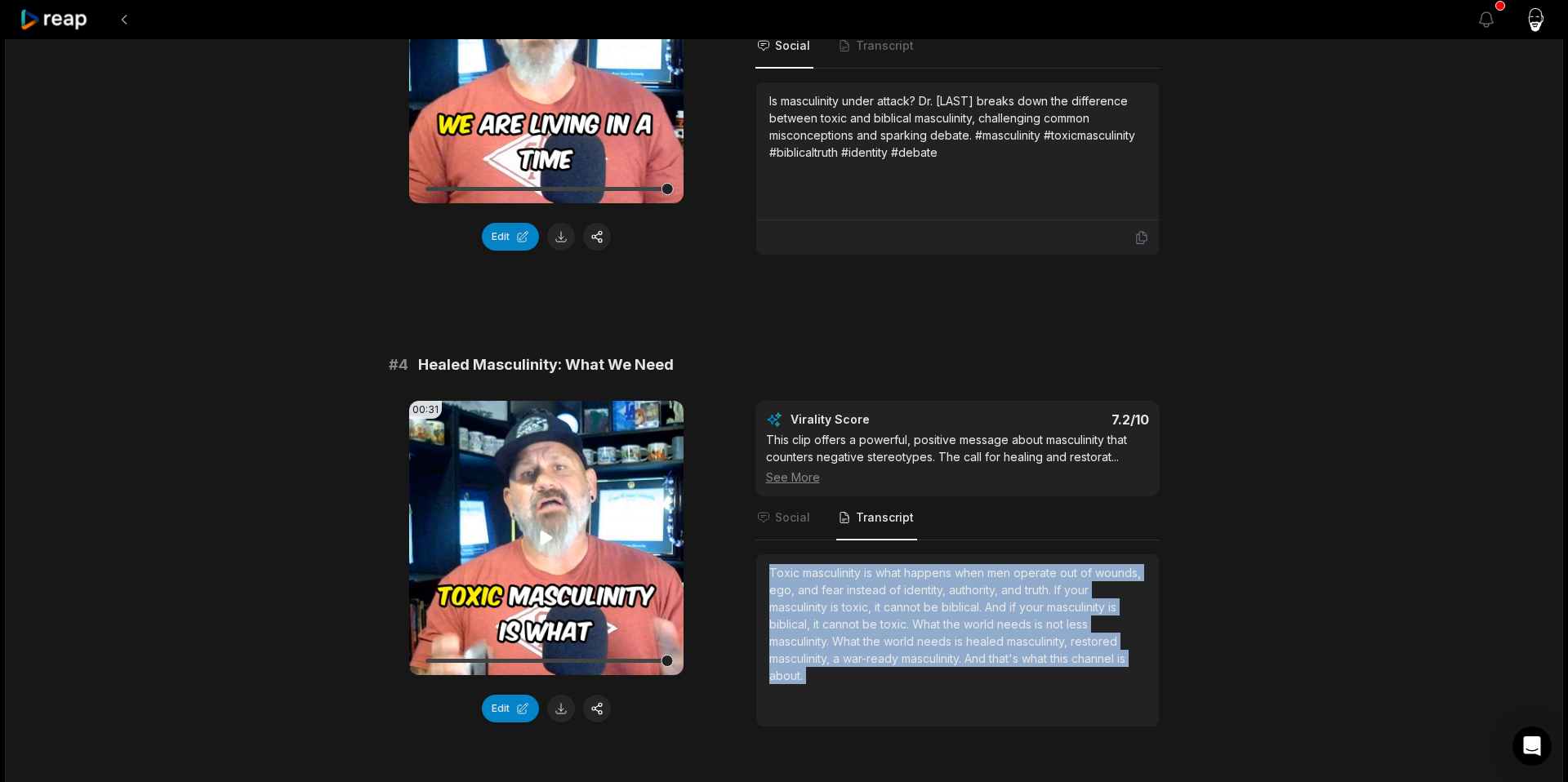 scroll, scrollTop: 1259, scrollLeft: 0, axis: vertical 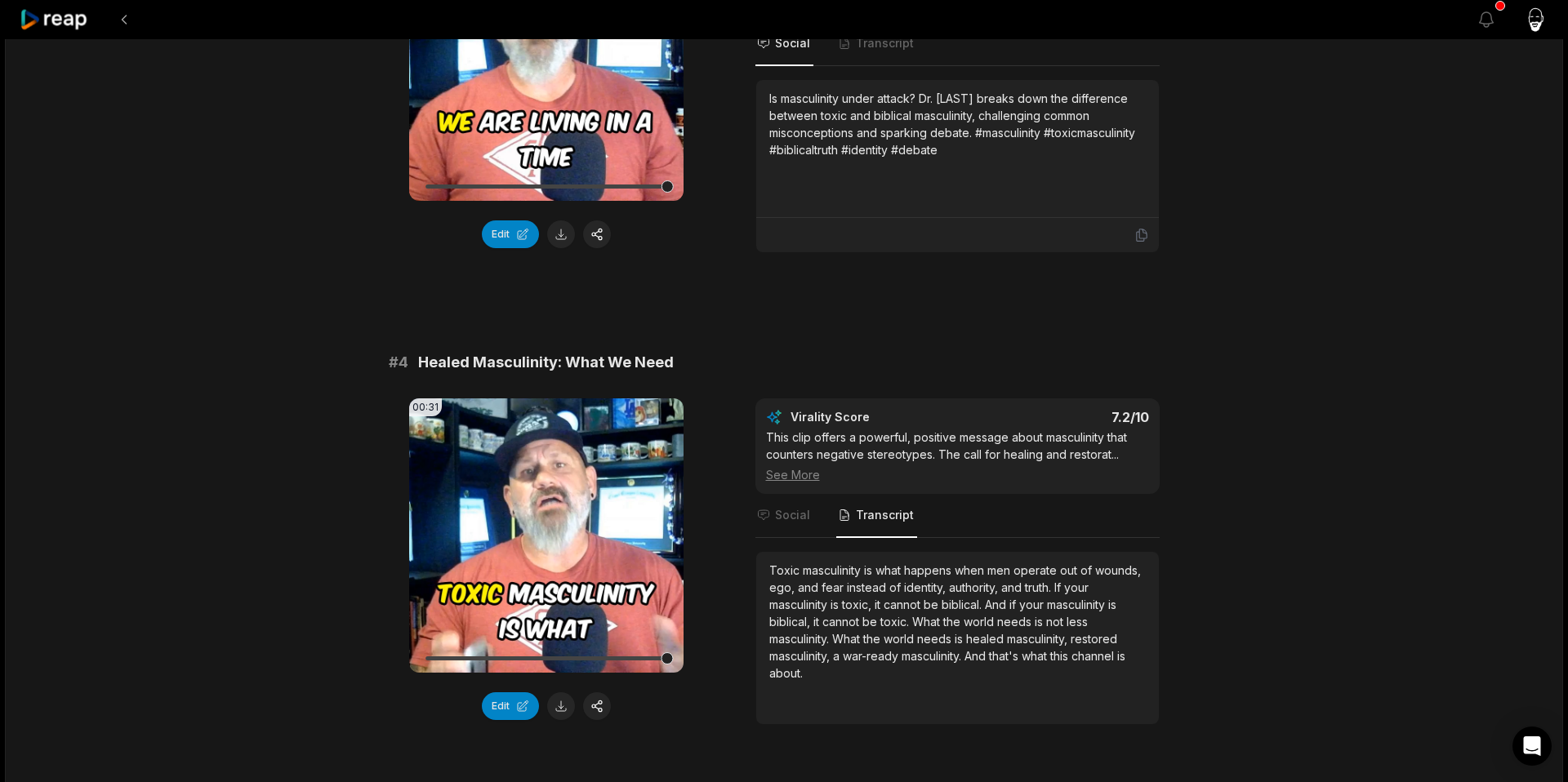 click on "# 4 Healed Masculinity: What We Need" at bounding box center (784, 362) 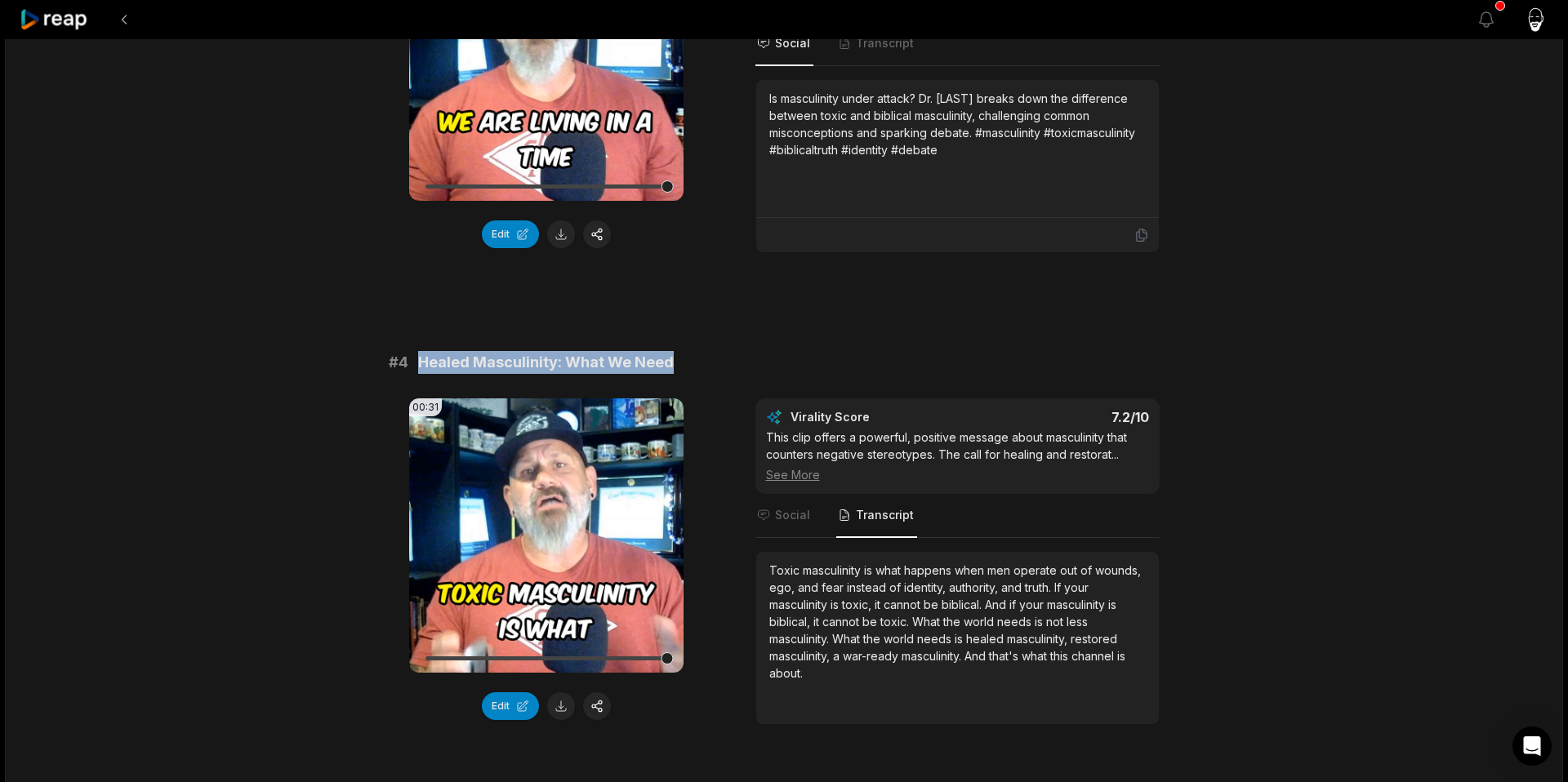 drag, startPoint x: 679, startPoint y: 359, endPoint x: 423, endPoint y: 357, distance: 256.00781 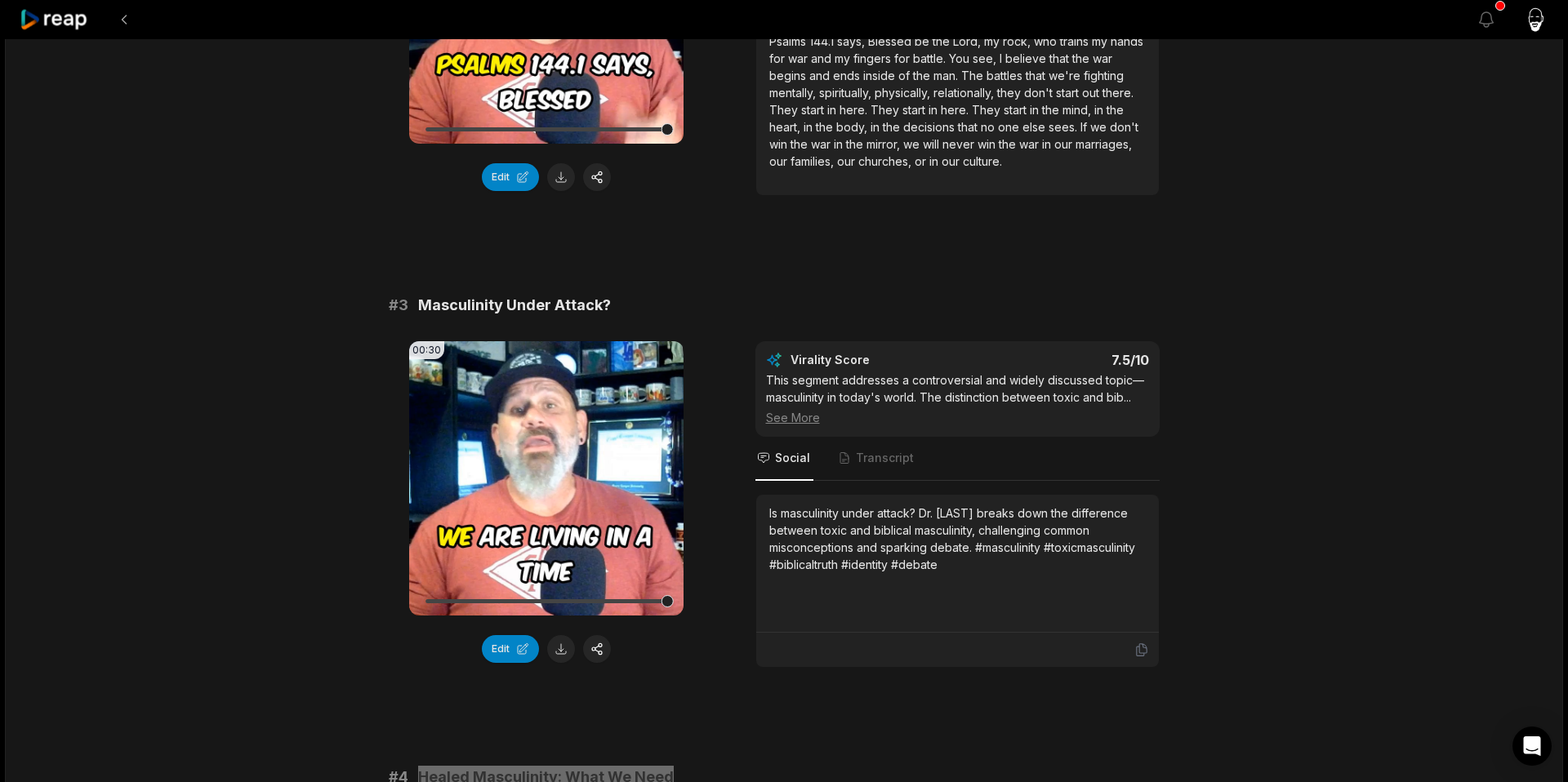 scroll, scrollTop: 832, scrollLeft: 0, axis: vertical 